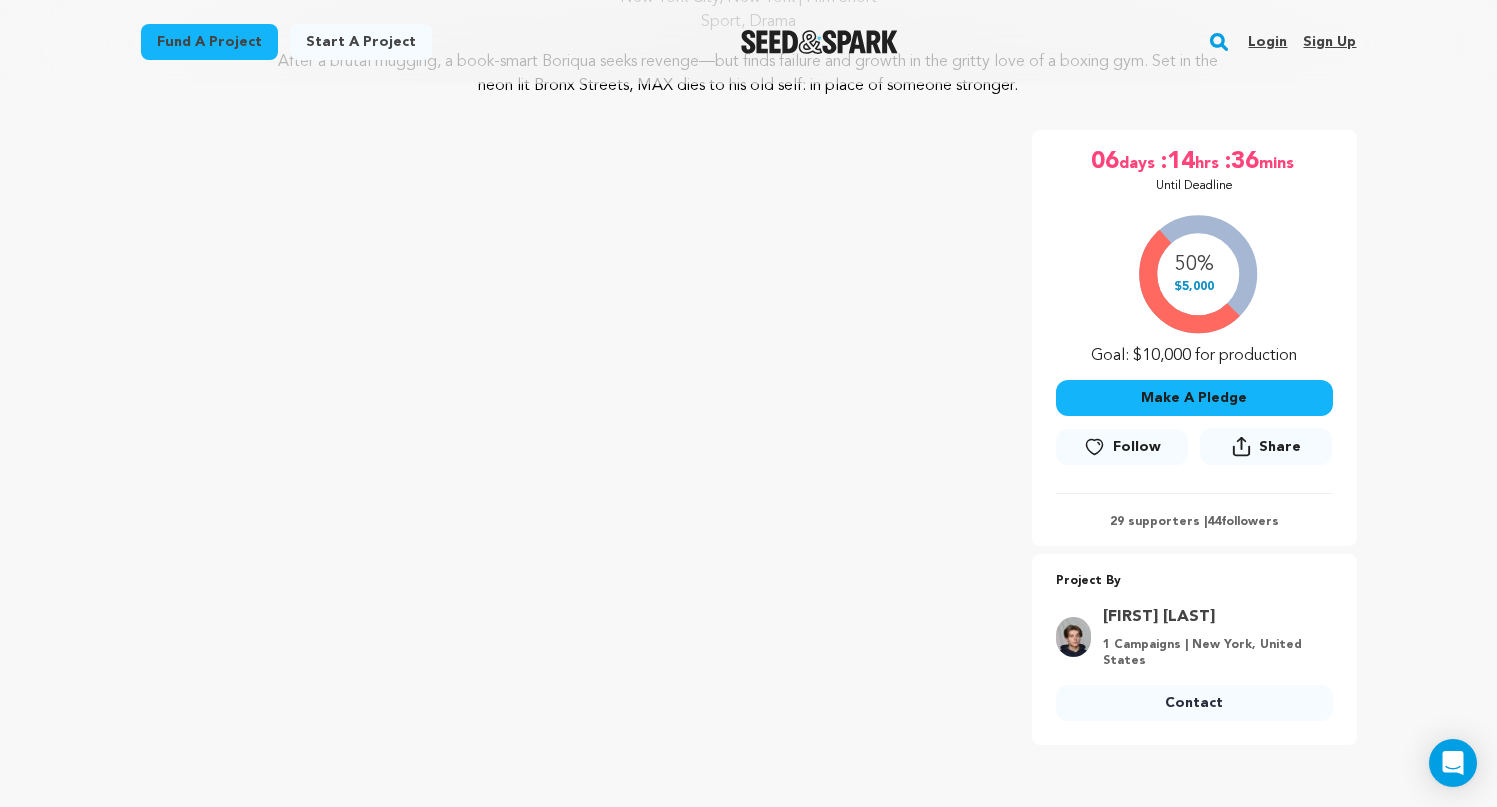 scroll, scrollTop: 248, scrollLeft: 0, axis: vertical 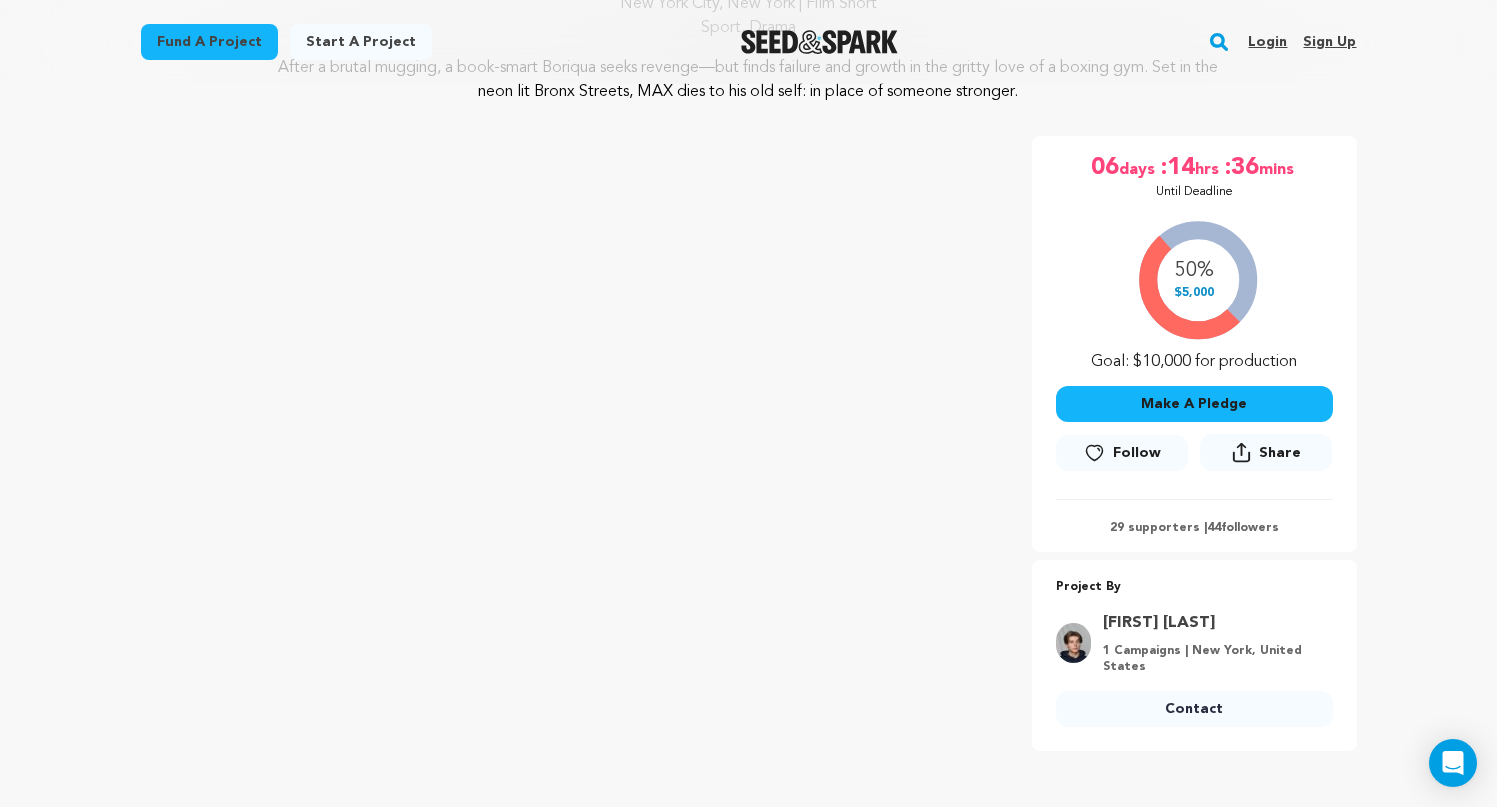 click on "Make A Pledge" at bounding box center [1194, 404] 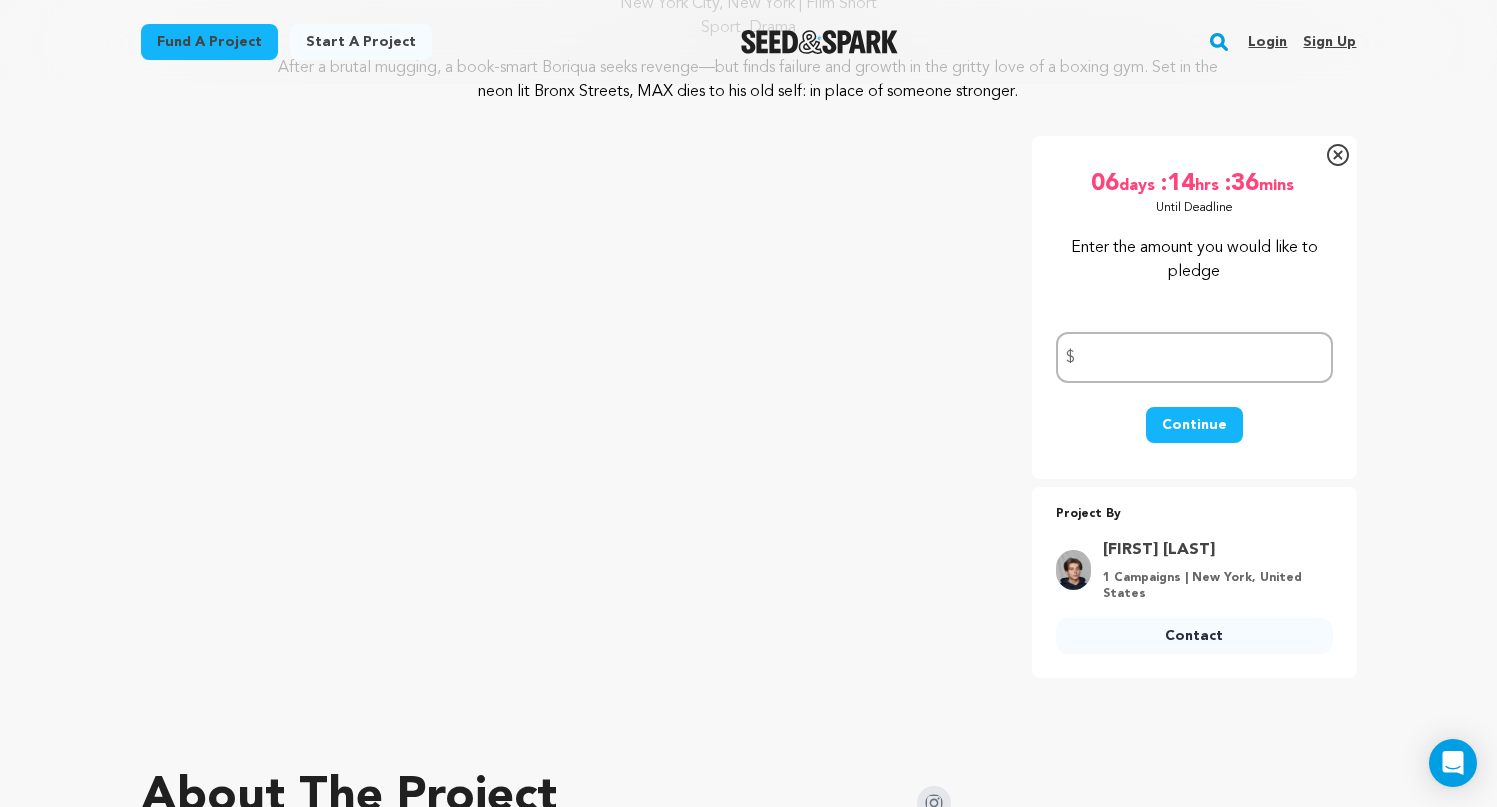 click on "Continue" at bounding box center (1194, 425) 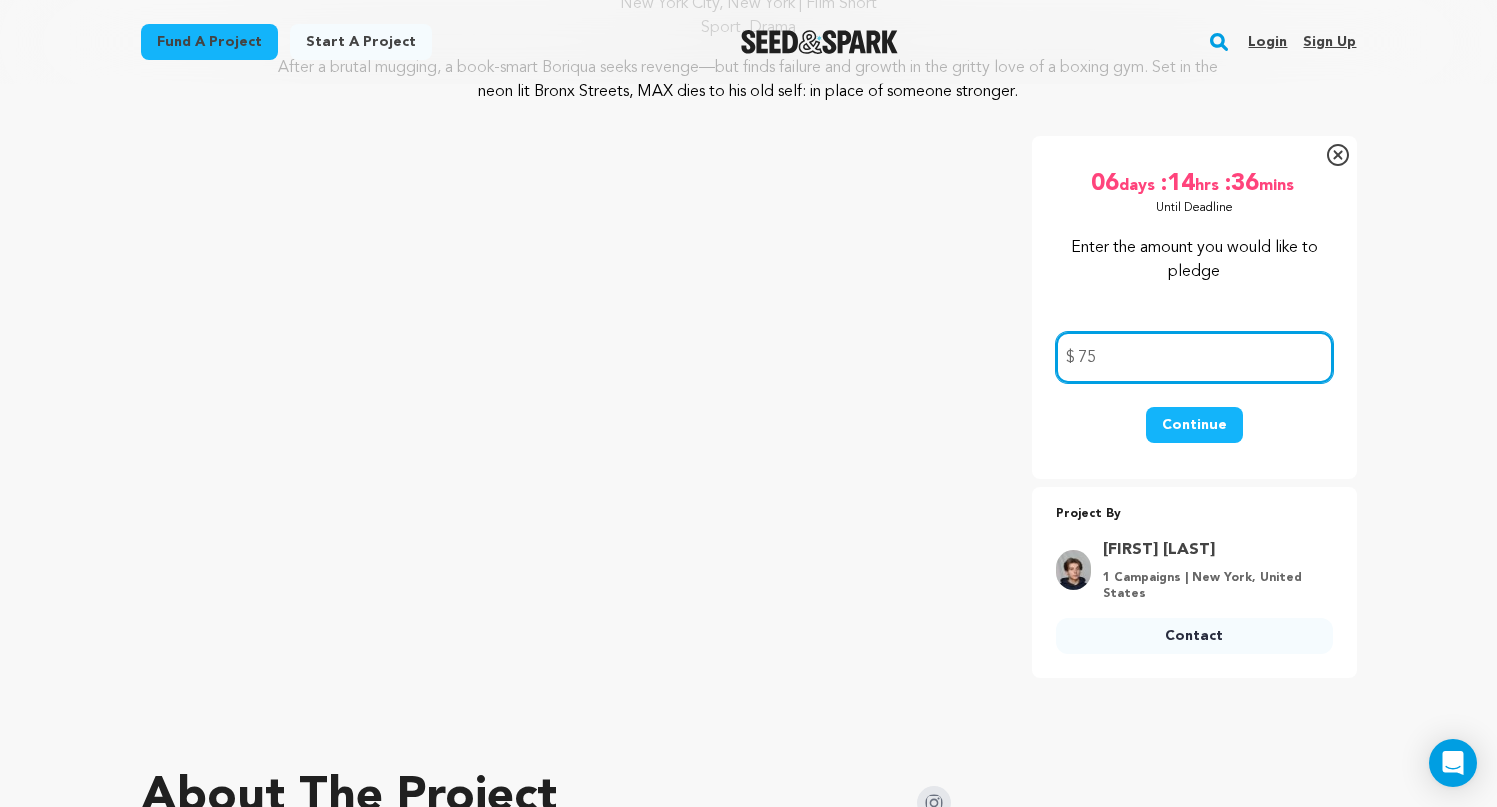 type on "75" 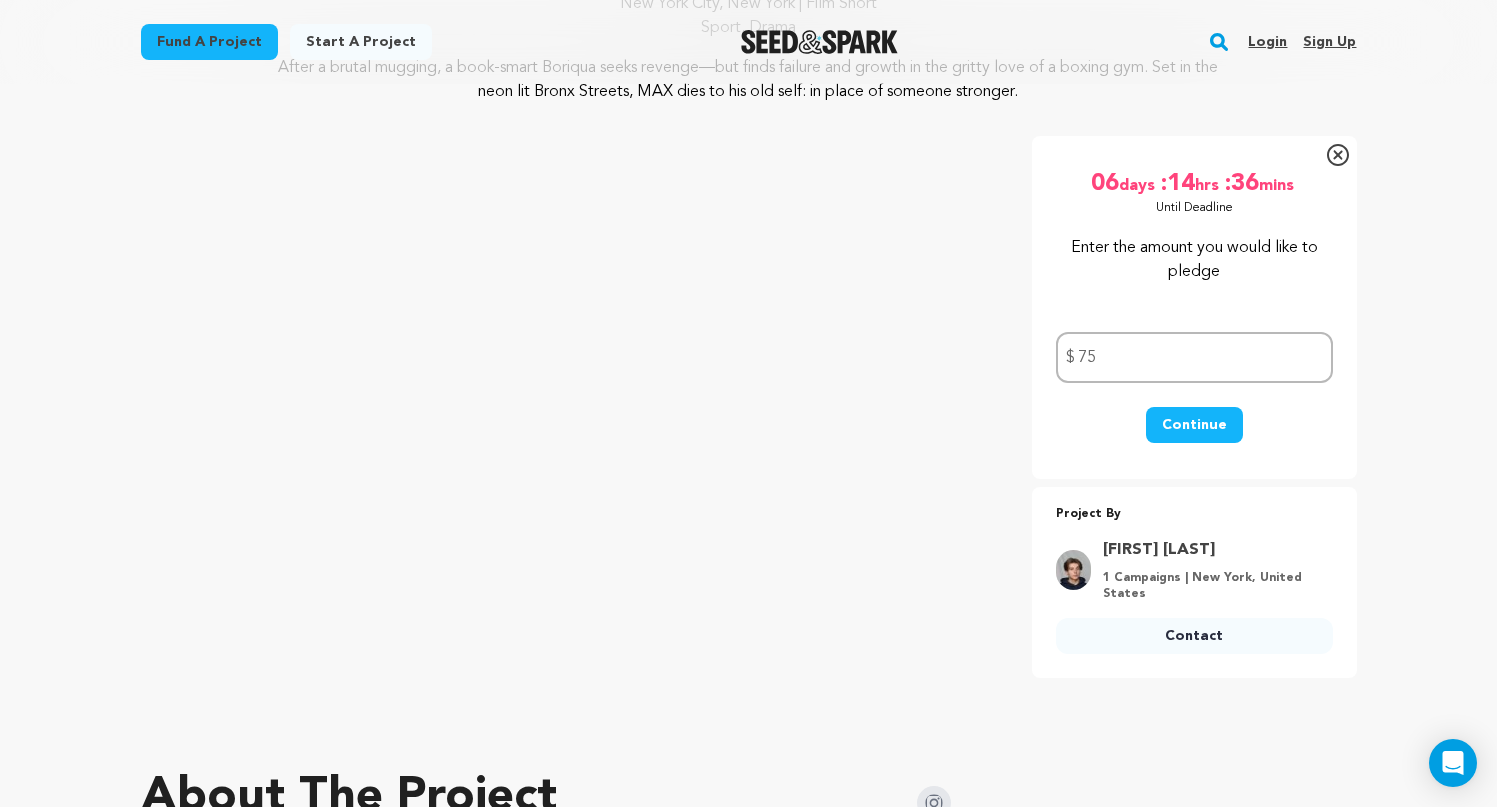 click on "Continue" at bounding box center (1194, 425) 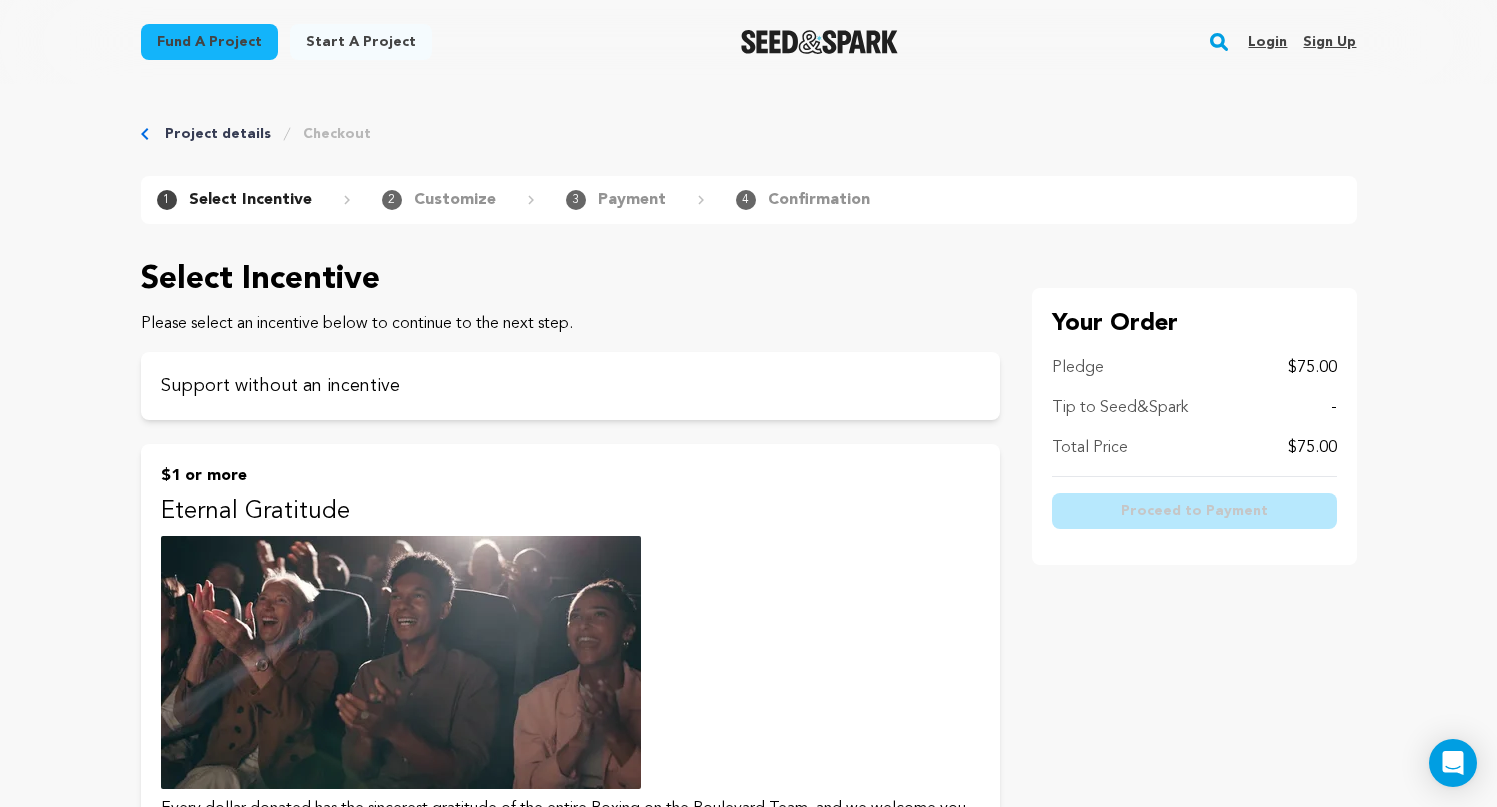 scroll, scrollTop: 0, scrollLeft: 0, axis: both 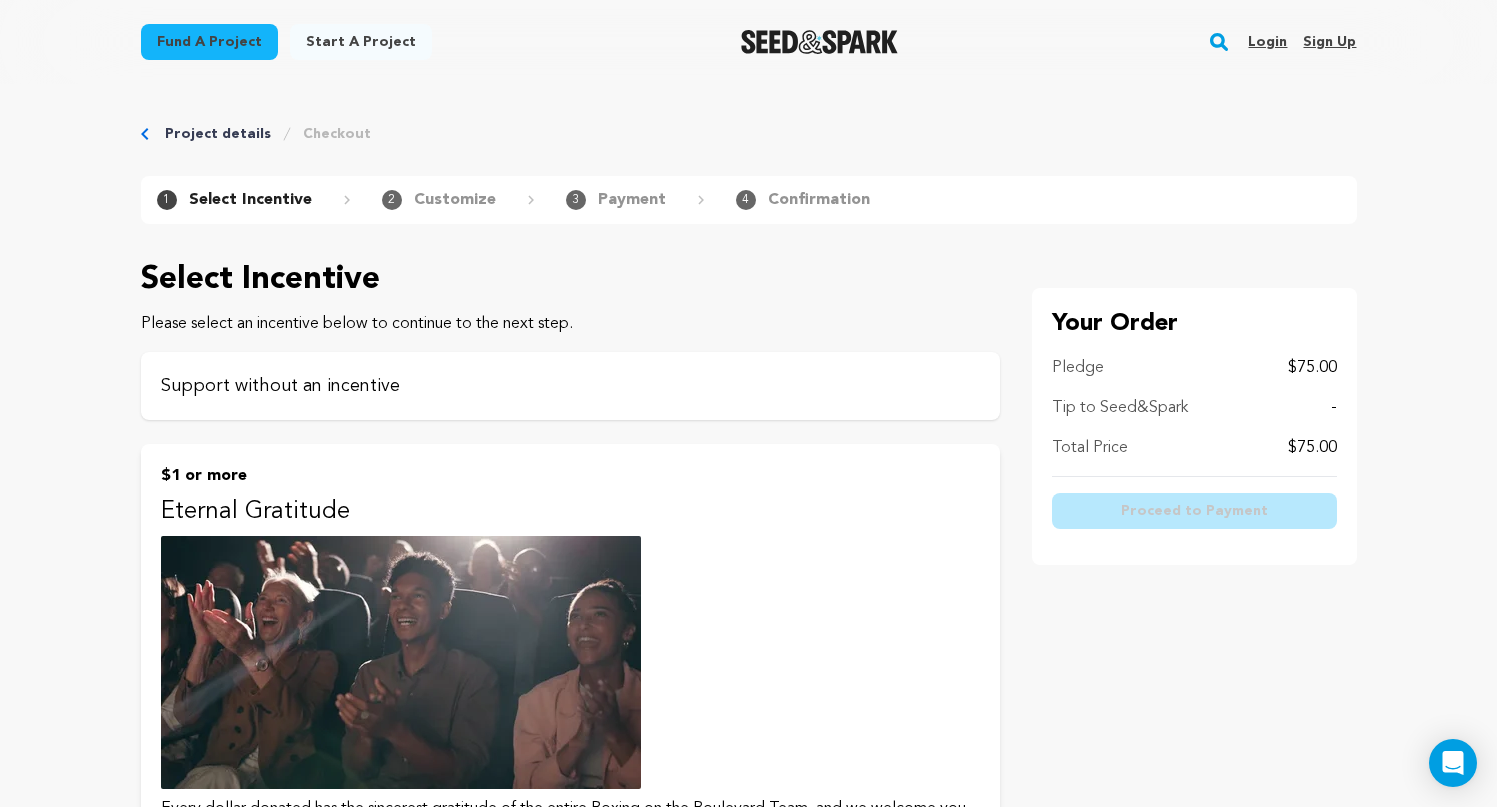click on "Support without an incentive" at bounding box center [570, 386] 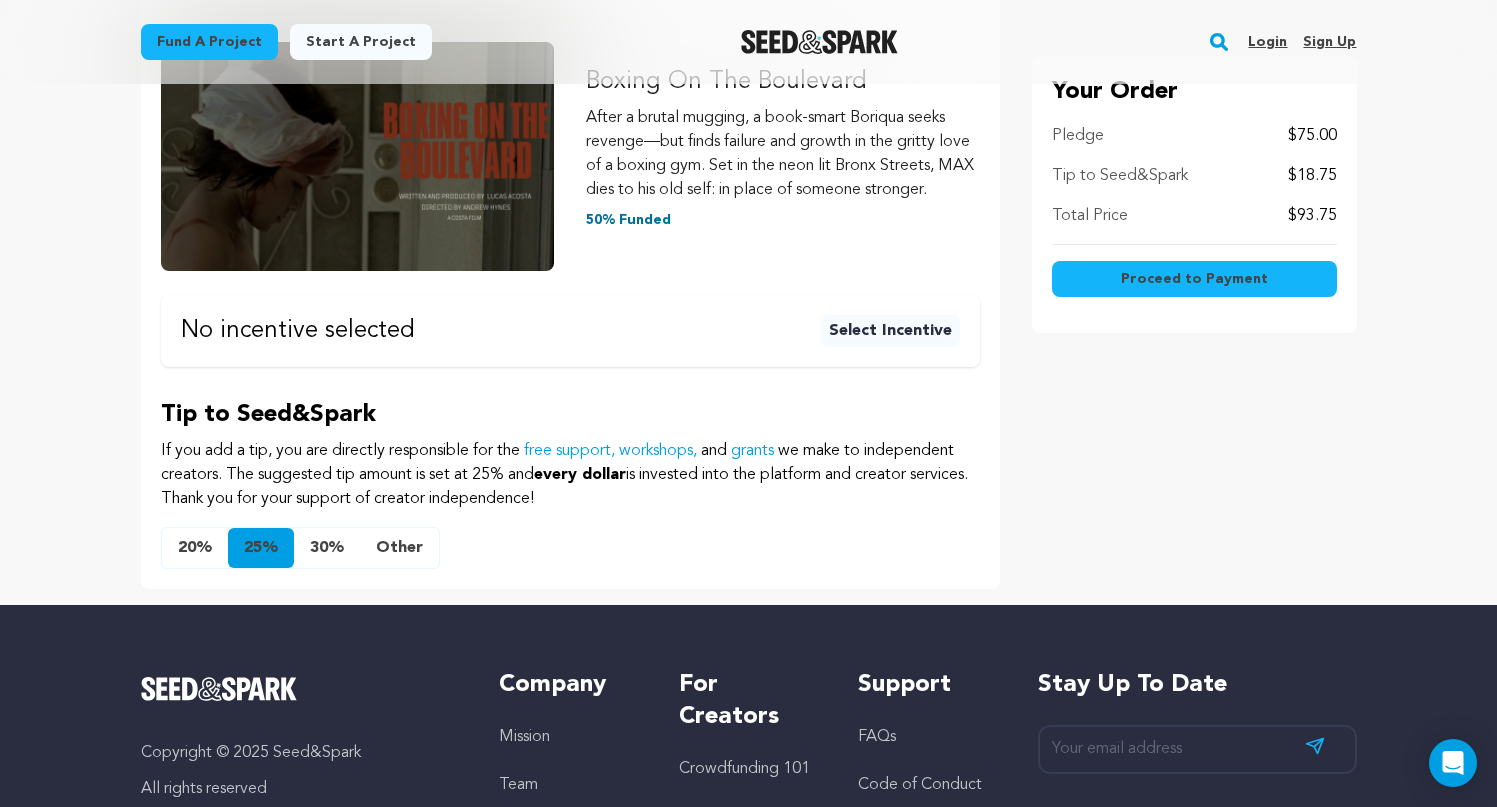 scroll, scrollTop: 354, scrollLeft: 0, axis: vertical 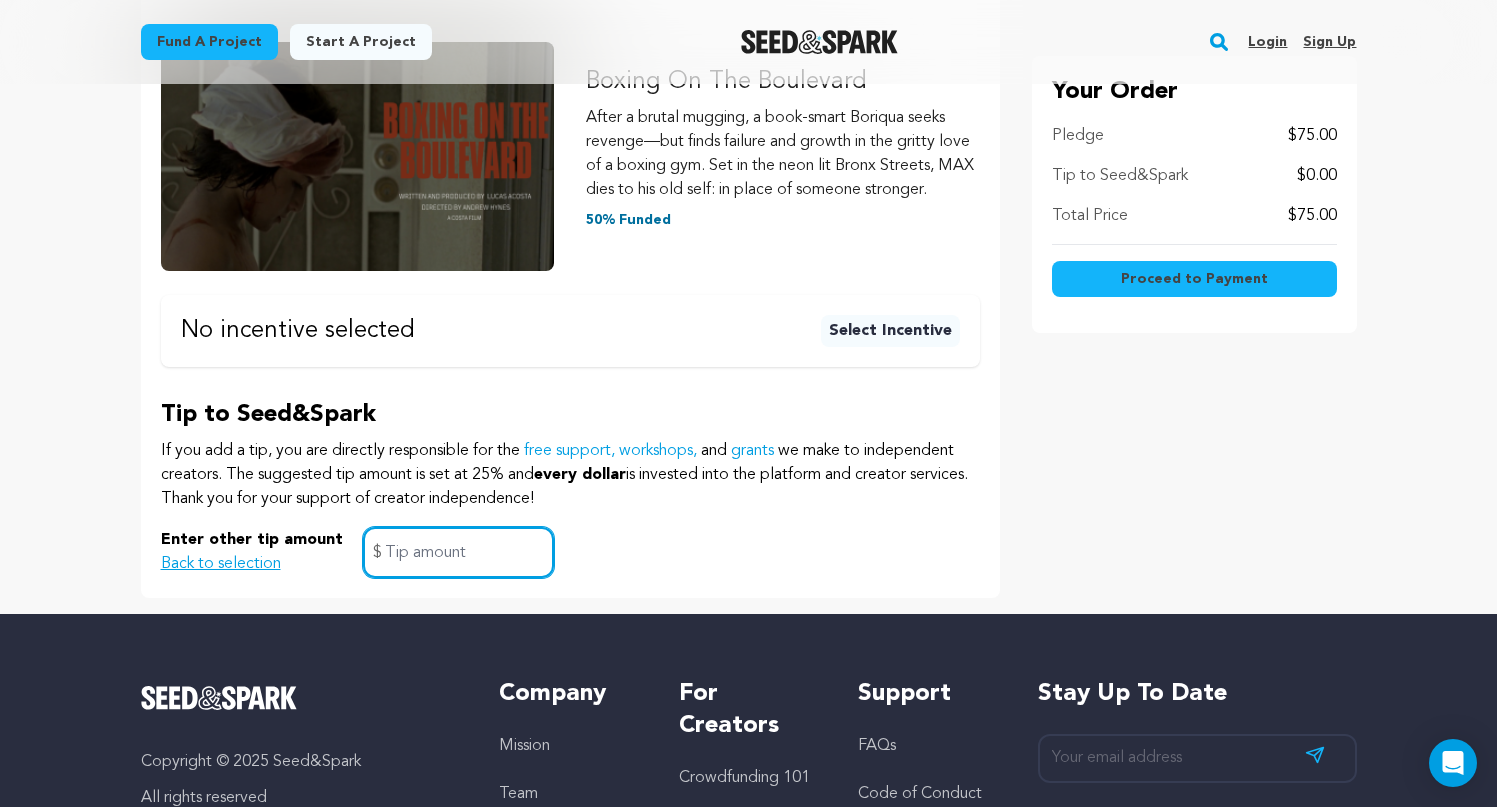 click at bounding box center (458, 552) 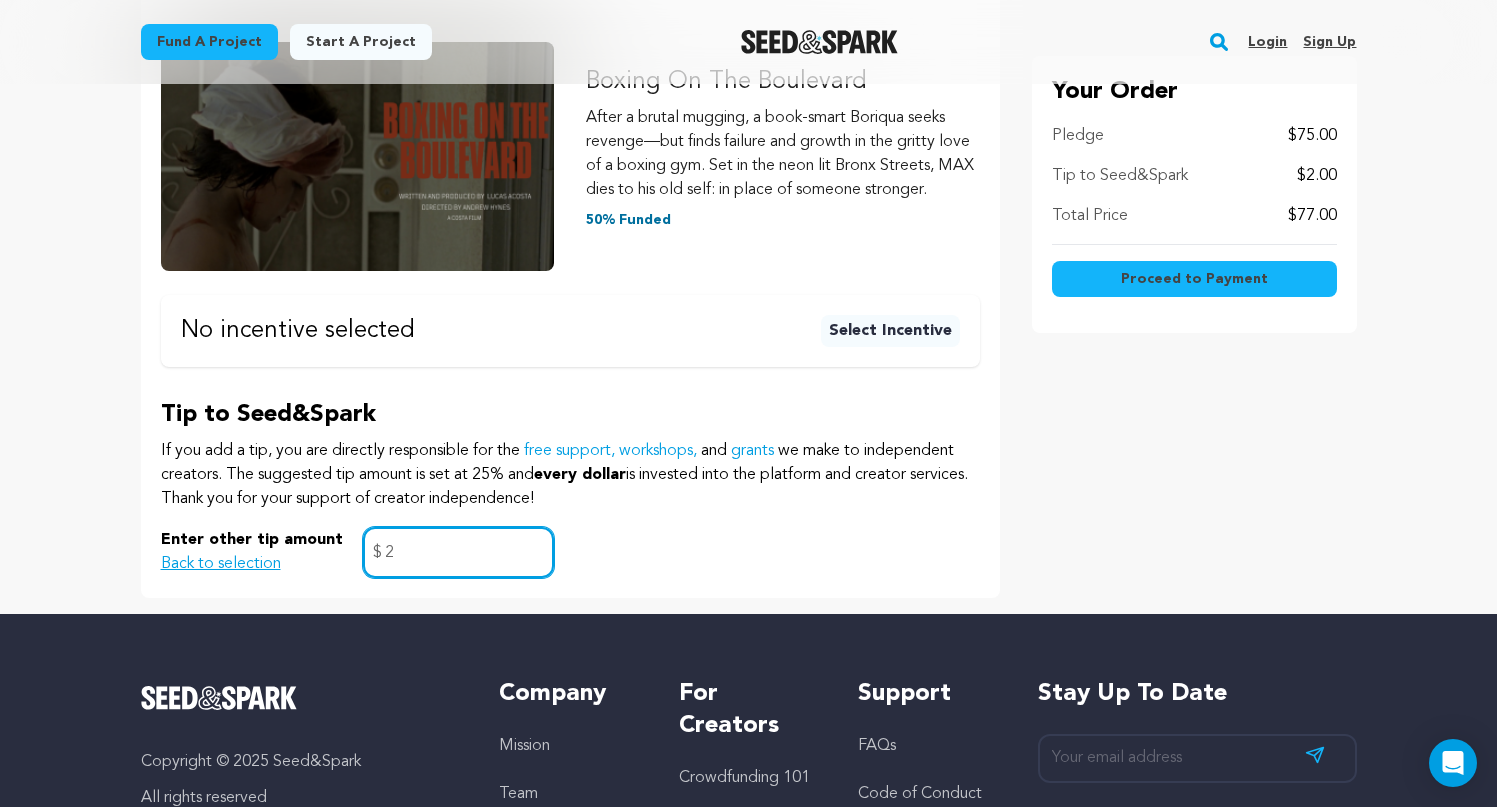 type on "2" 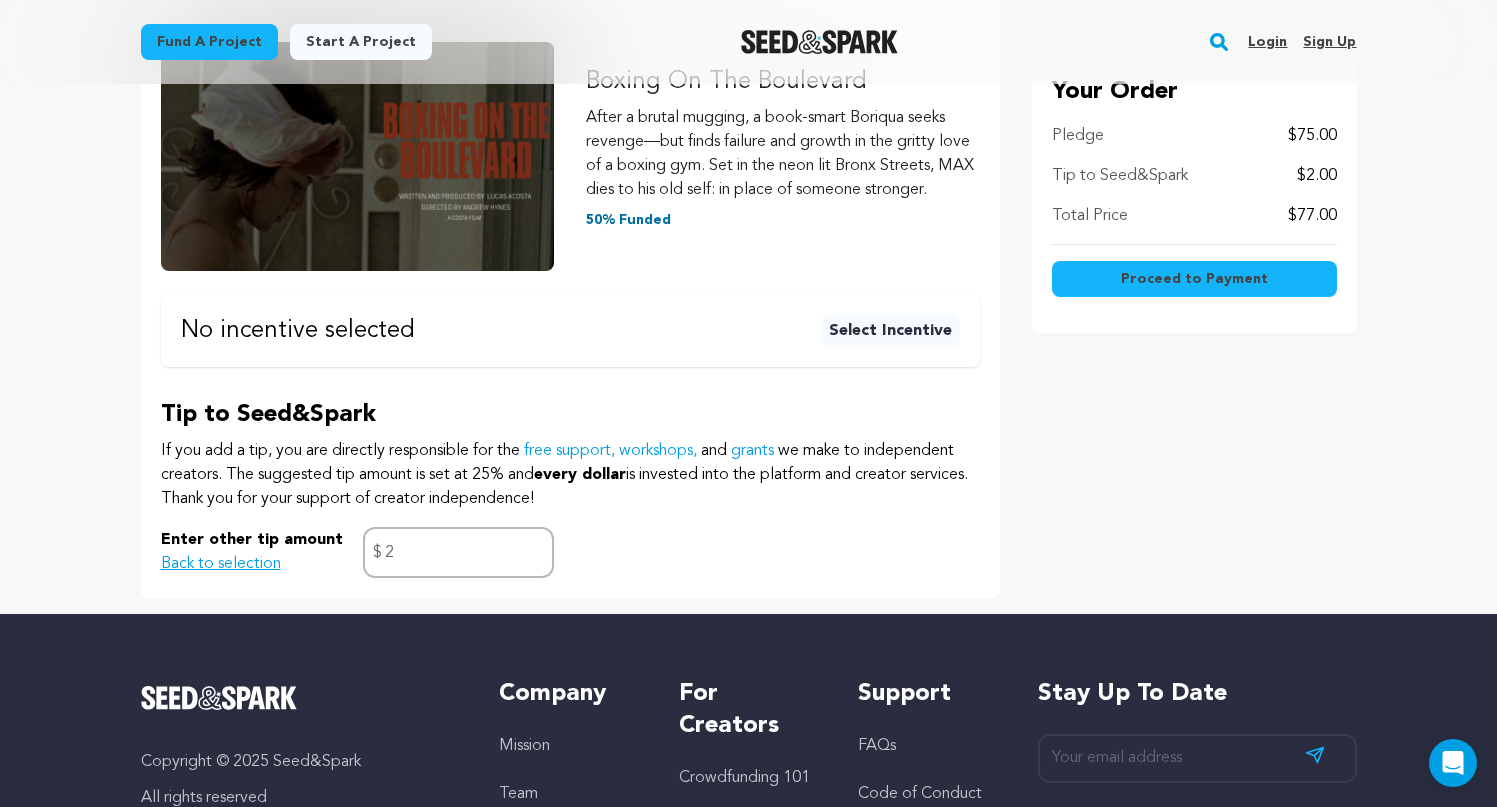 click on "Proceed to Payment" at bounding box center (1194, 283) 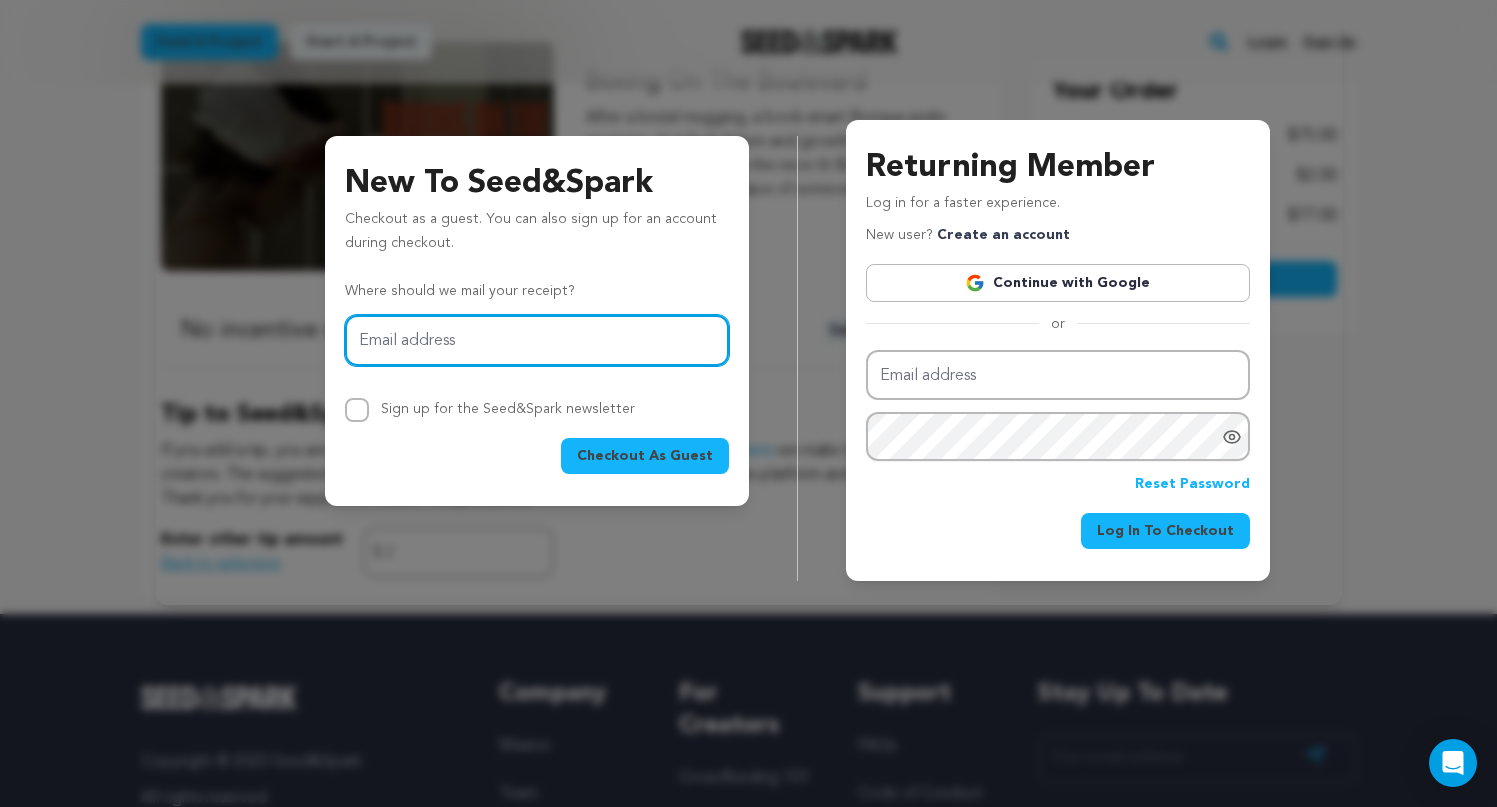 type on "nacosta@icloud.com" 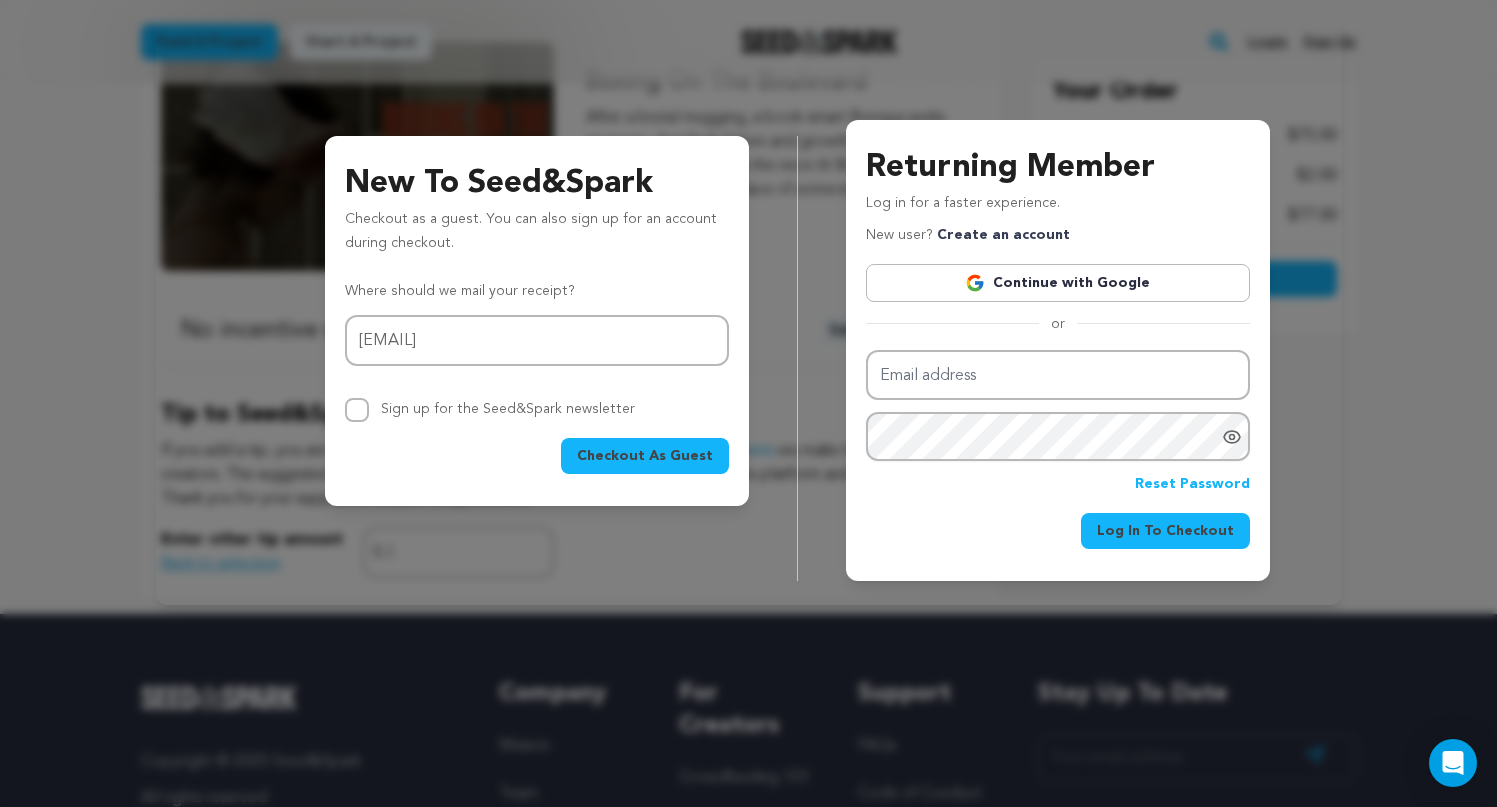 click on "Checkout As Guest" at bounding box center [645, 456] 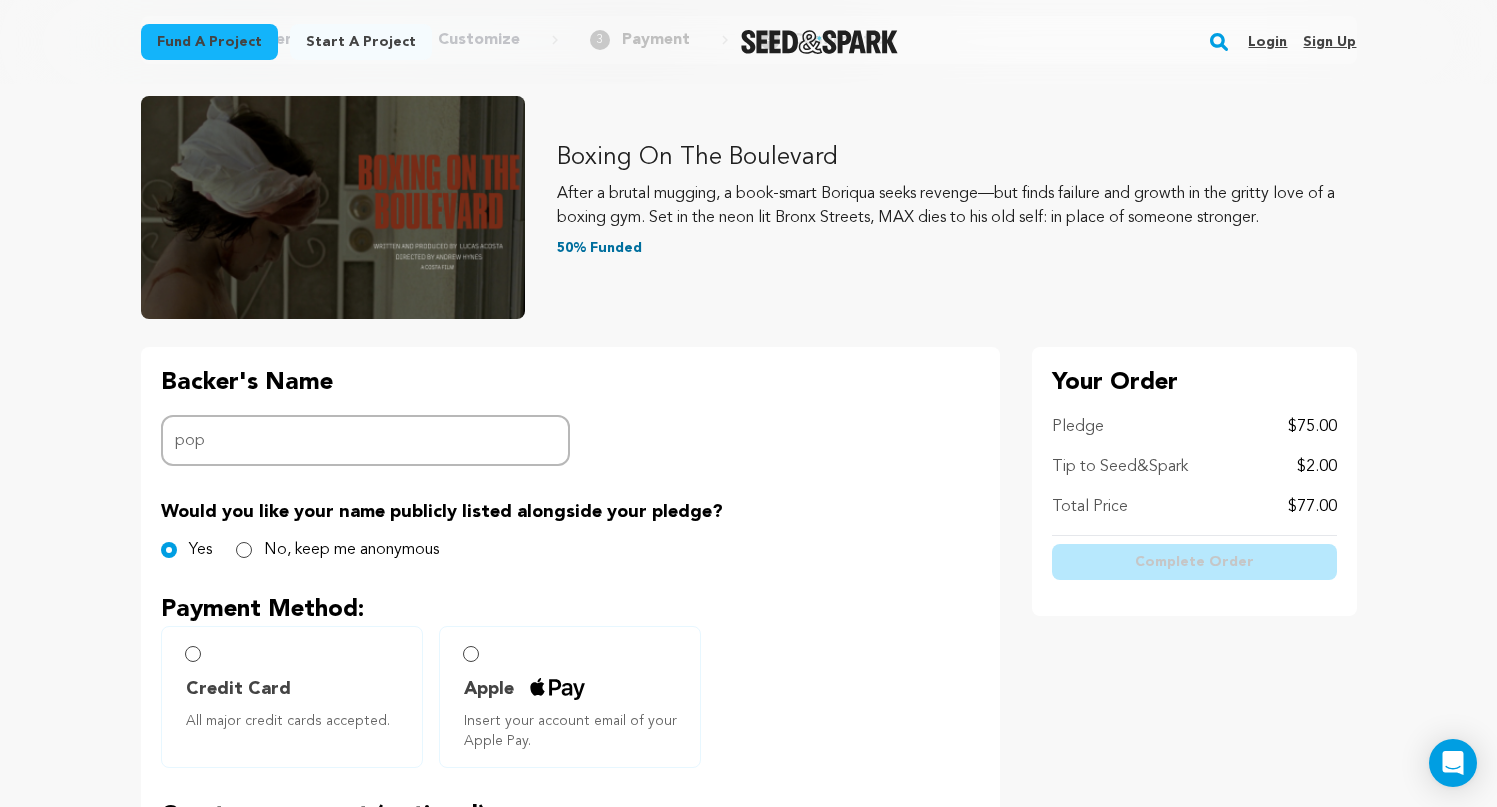 scroll, scrollTop: 178, scrollLeft: 0, axis: vertical 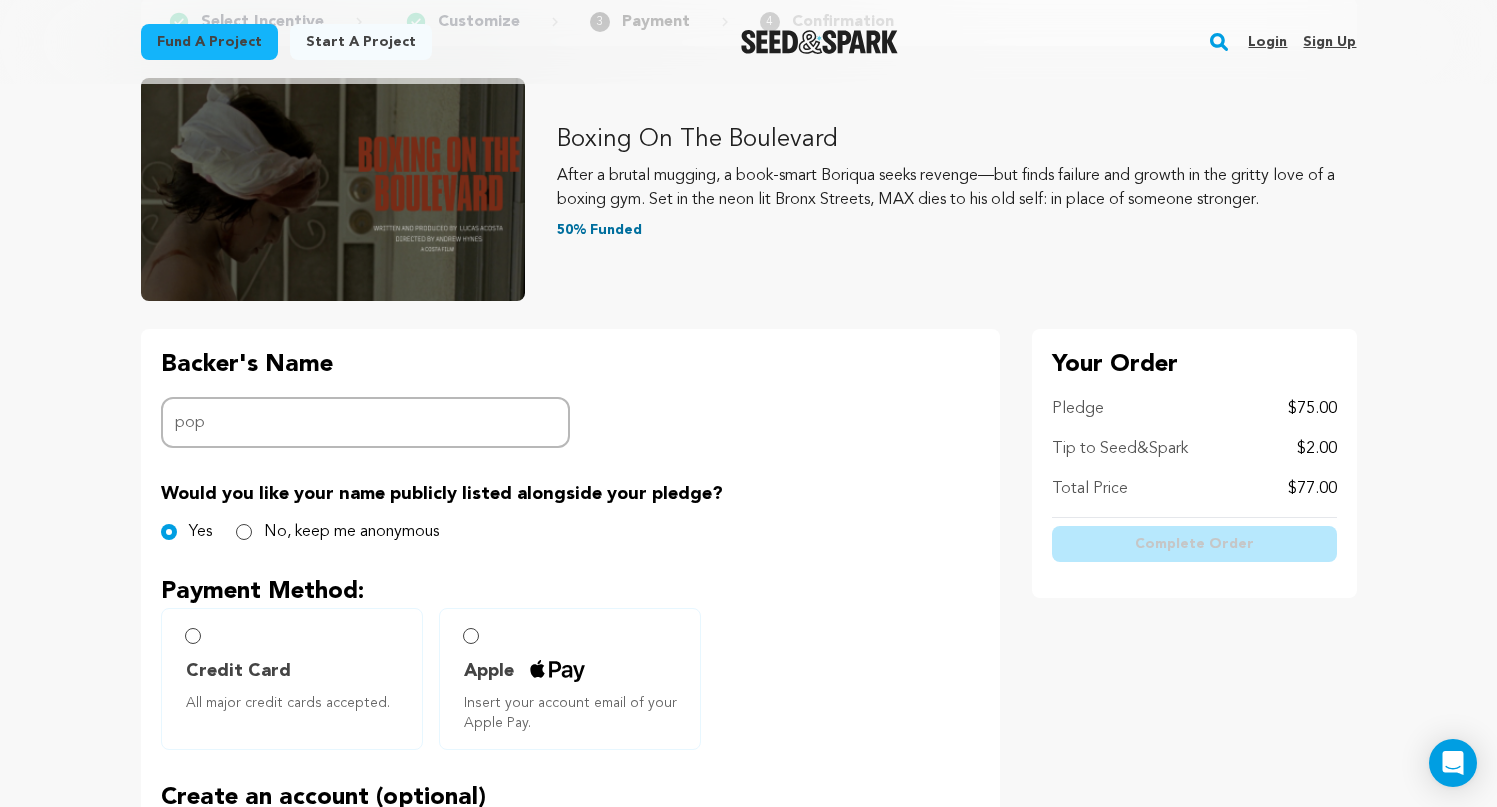 type on "pop" 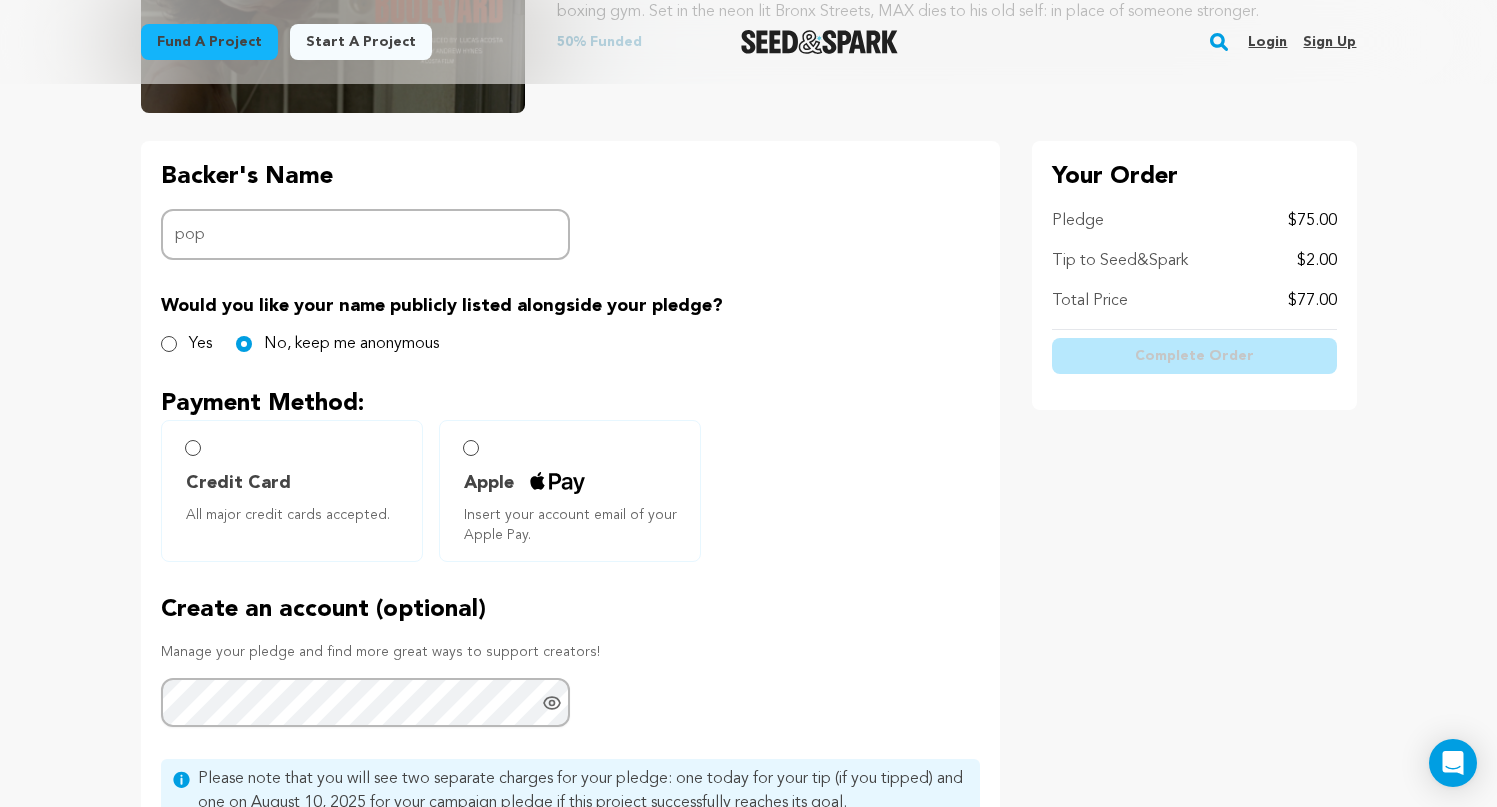 scroll, scrollTop: 366, scrollLeft: 0, axis: vertical 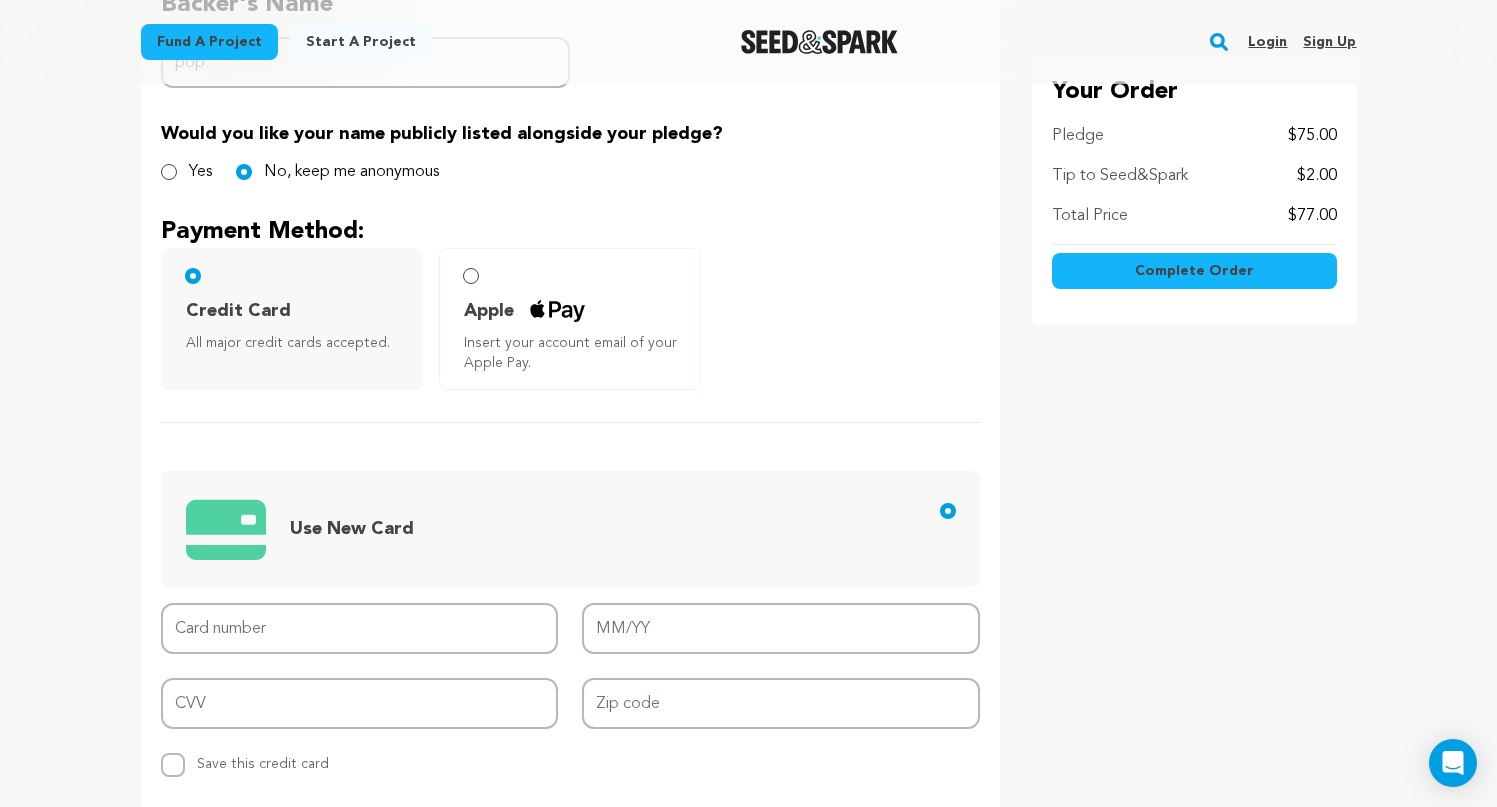 click on "Apple
Insert your account email of your Apple Pay." at bounding box center [471, 276] 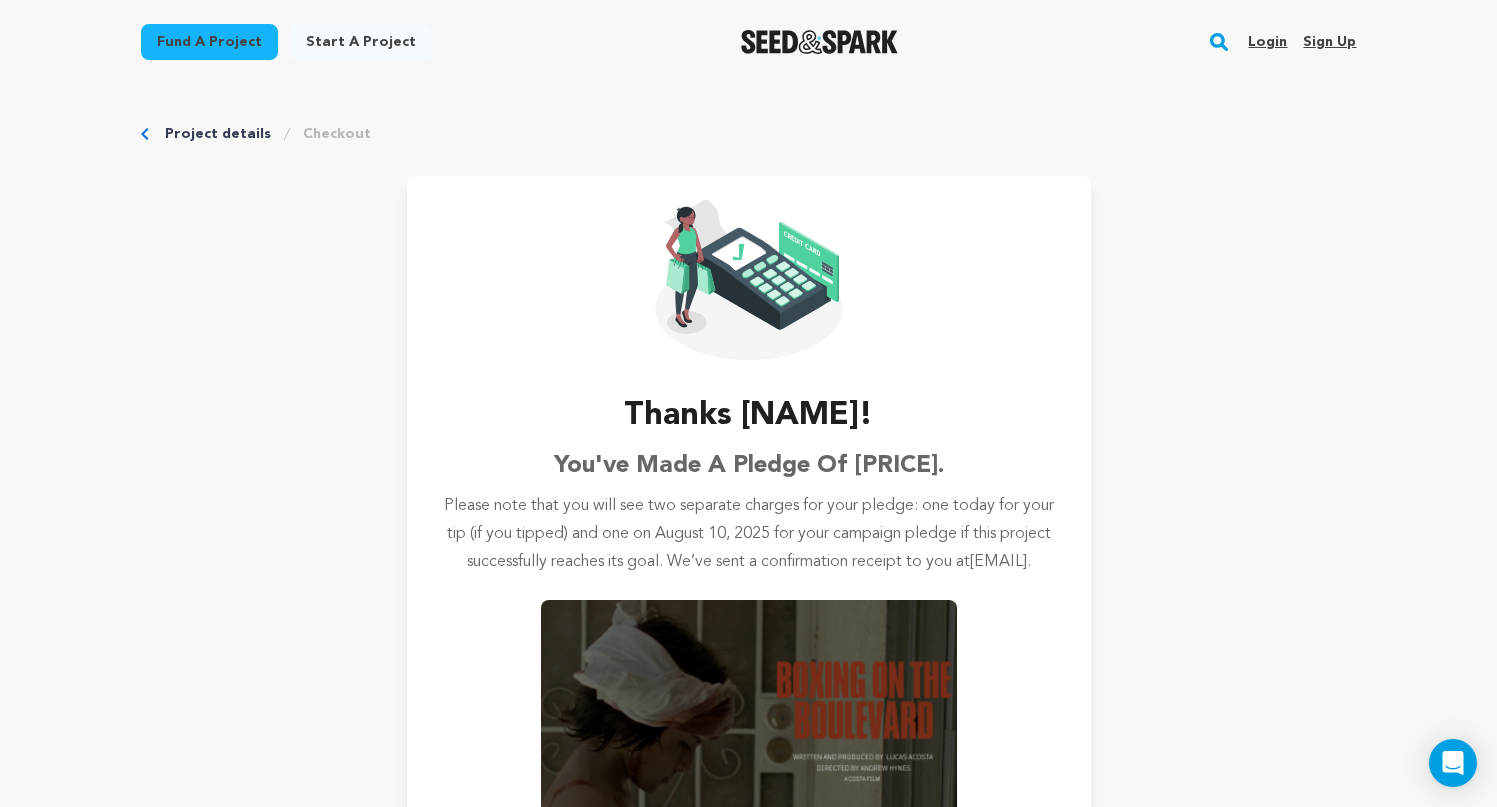 scroll, scrollTop: 0, scrollLeft: 0, axis: both 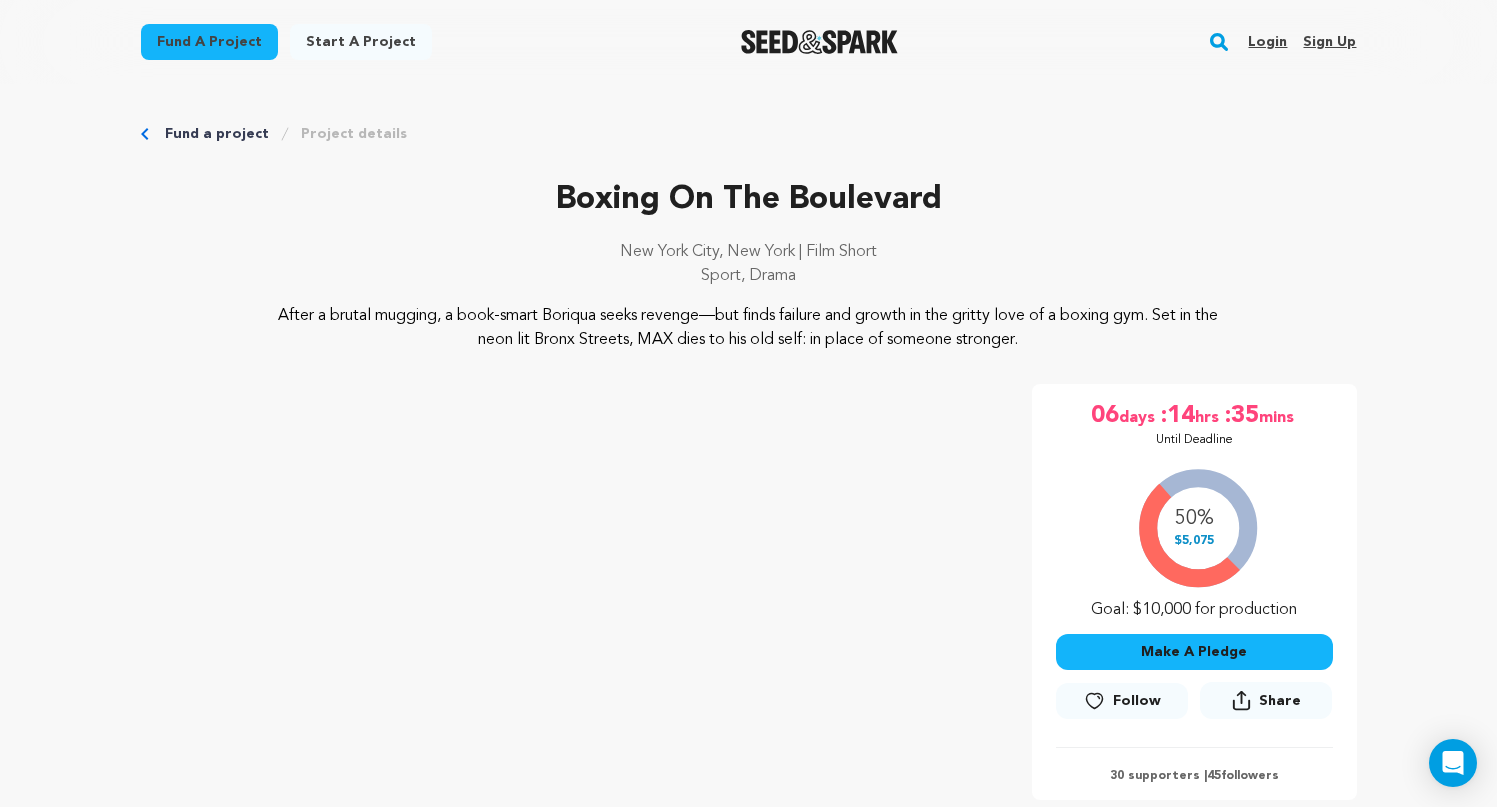 click on "Project details" at bounding box center [354, 134] 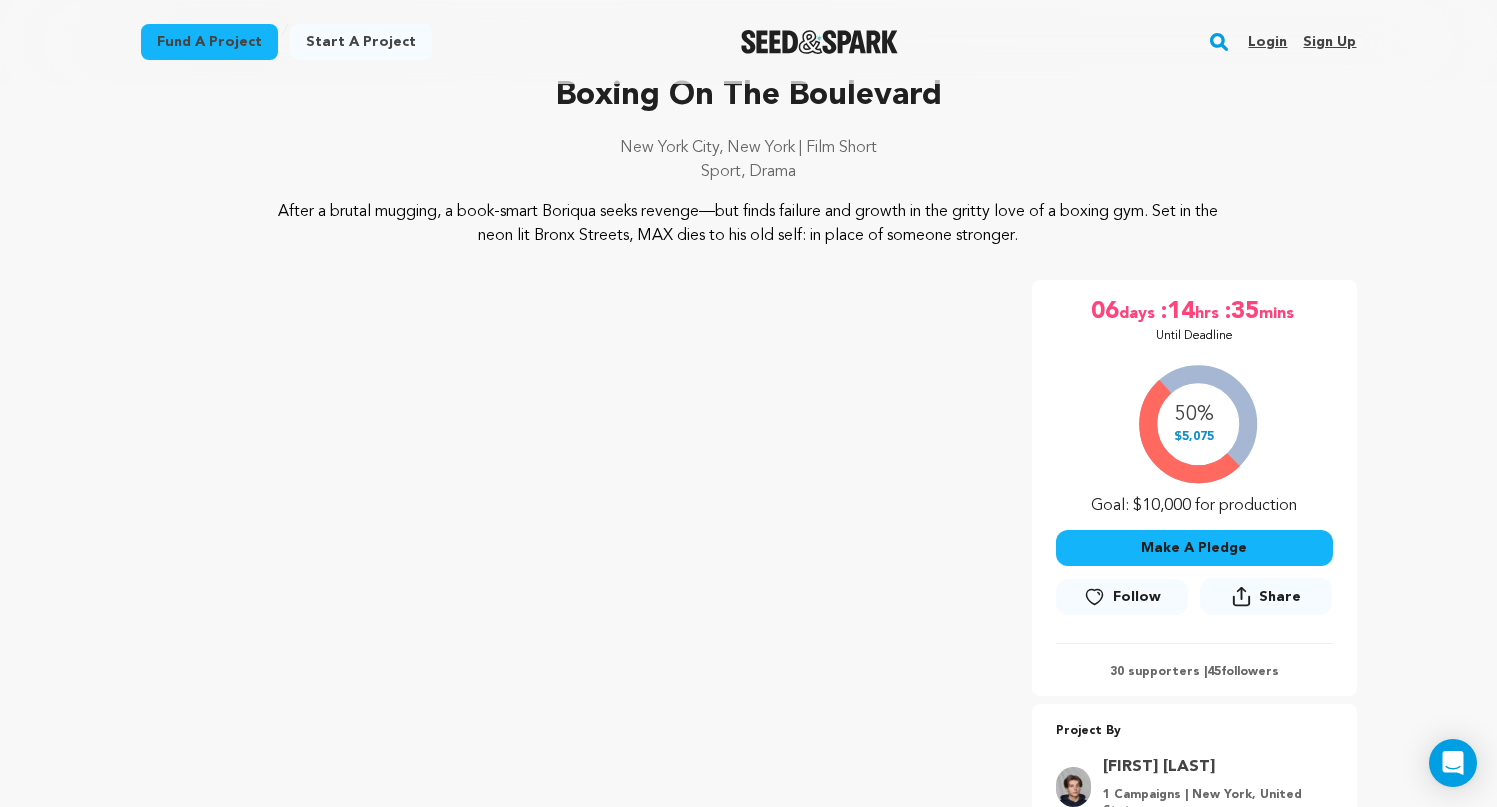 scroll, scrollTop: 105, scrollLeft: 0, axis: vertical 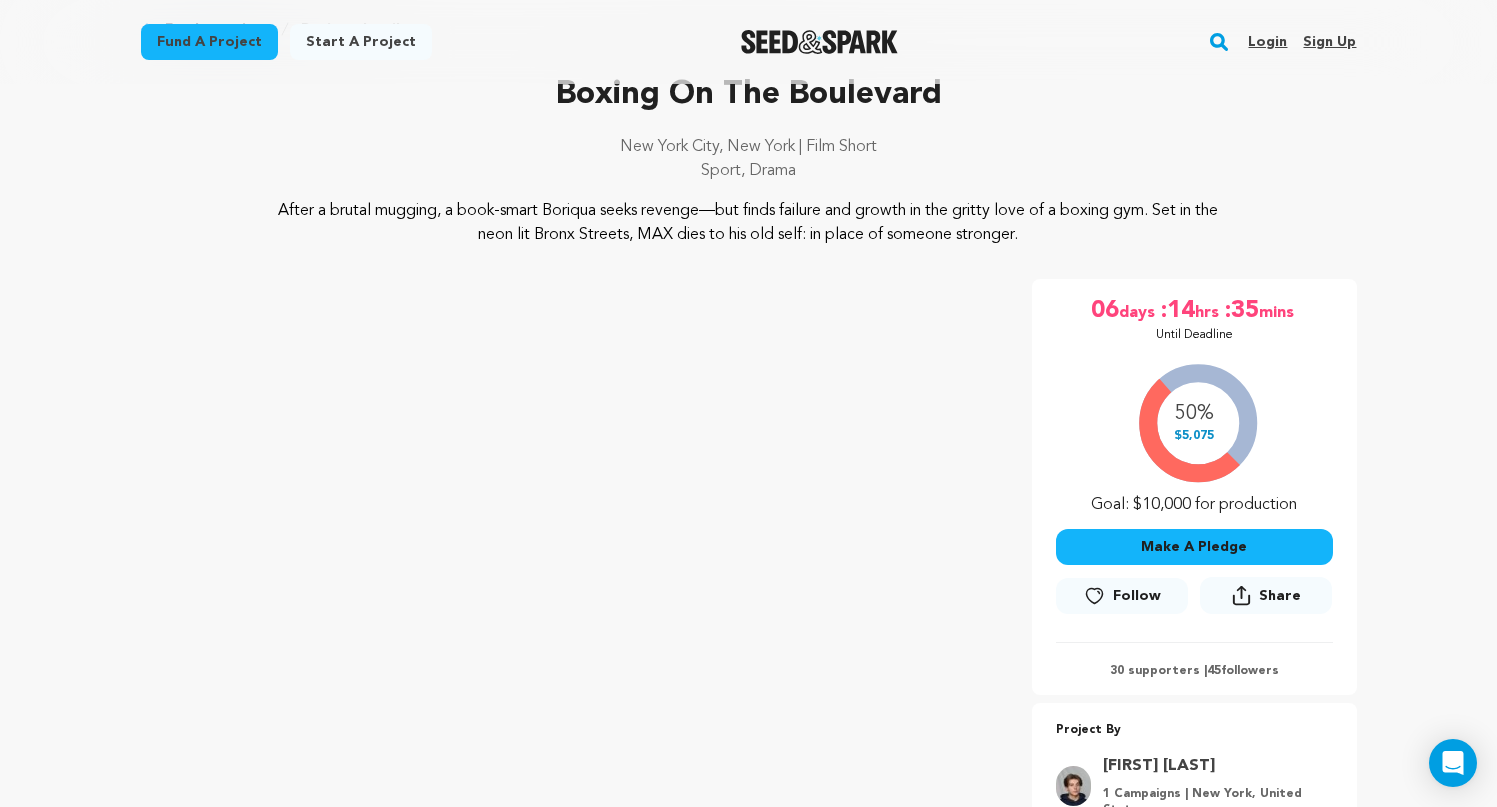 click on "30
supporters |  45
followers" at bounding box center (1194, 671) 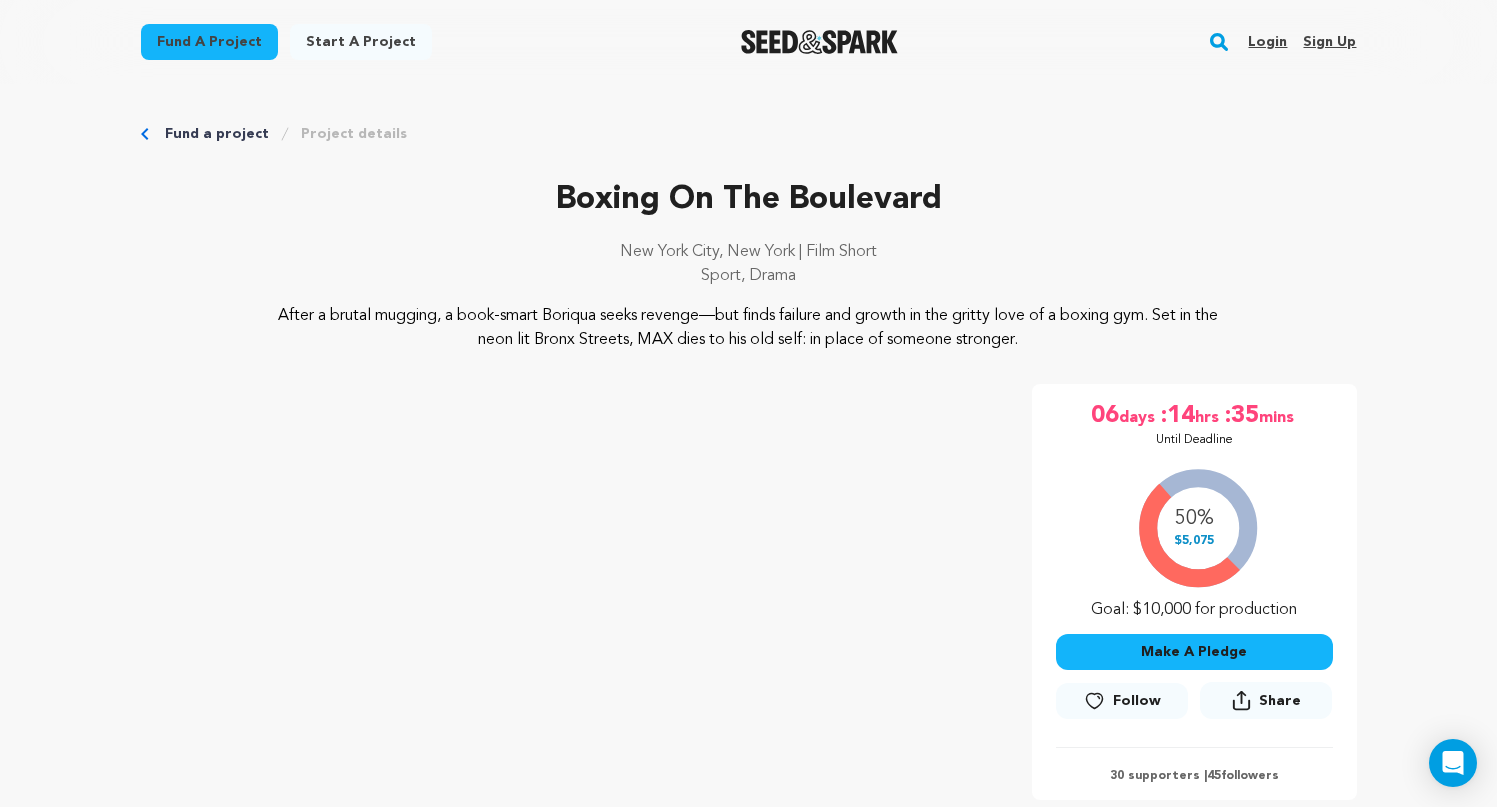 scroll, scrollTop: 0, scrollLeft: 0, axis: both 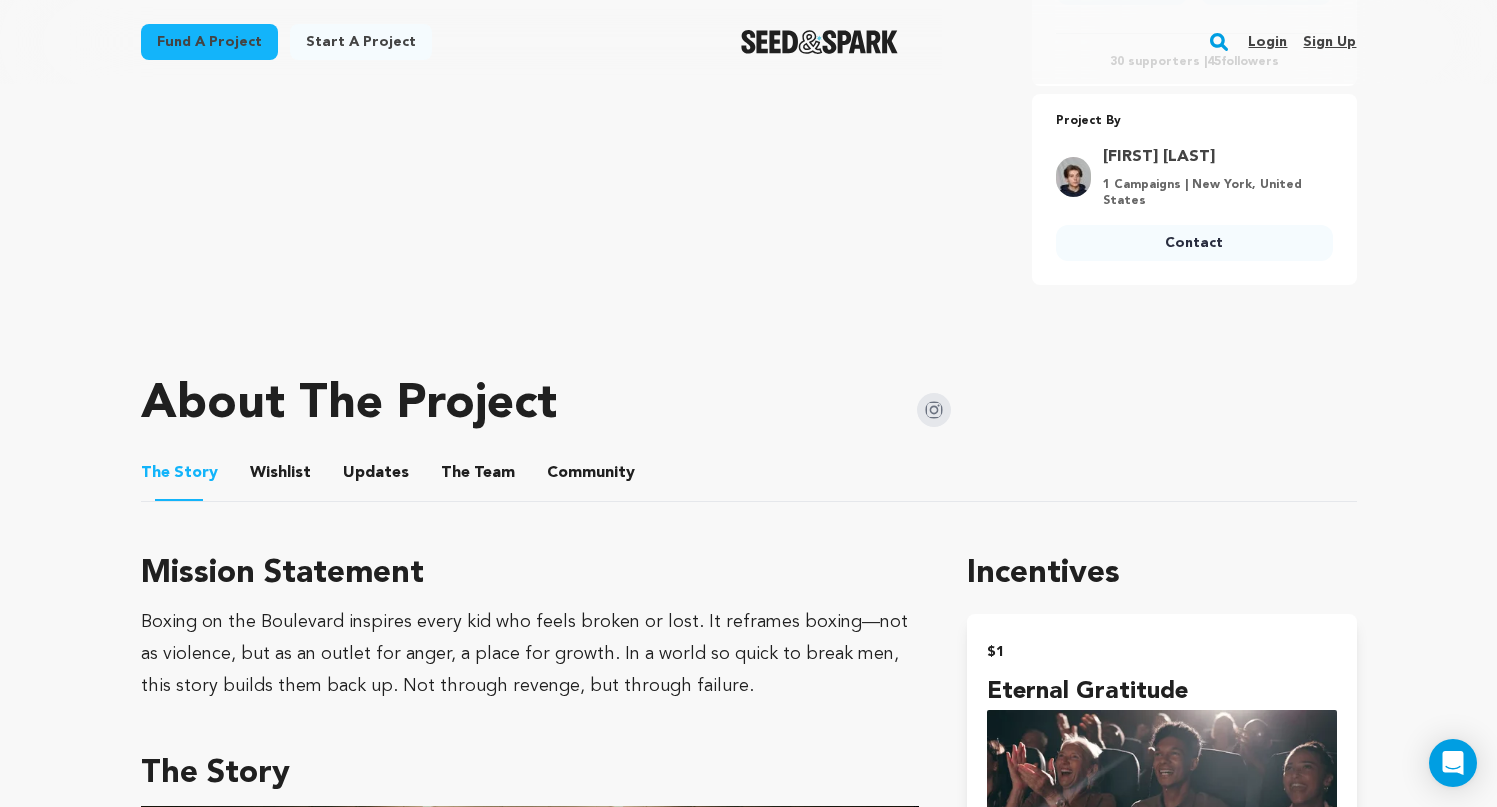click on "Community" at bounding box center (591, 477) 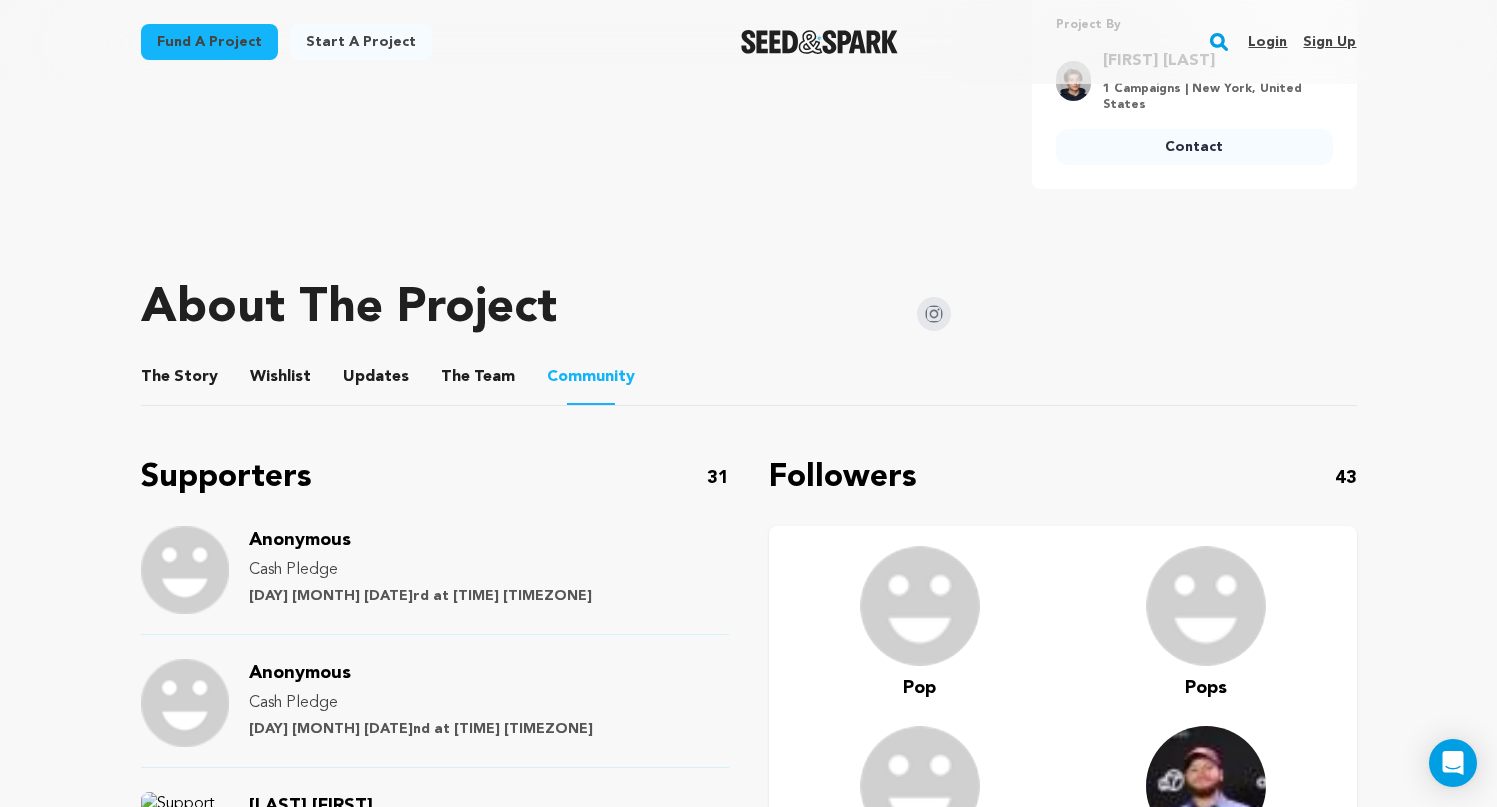 scroll, scrollTop: 794, scrollLeft: 0, axis: vertical 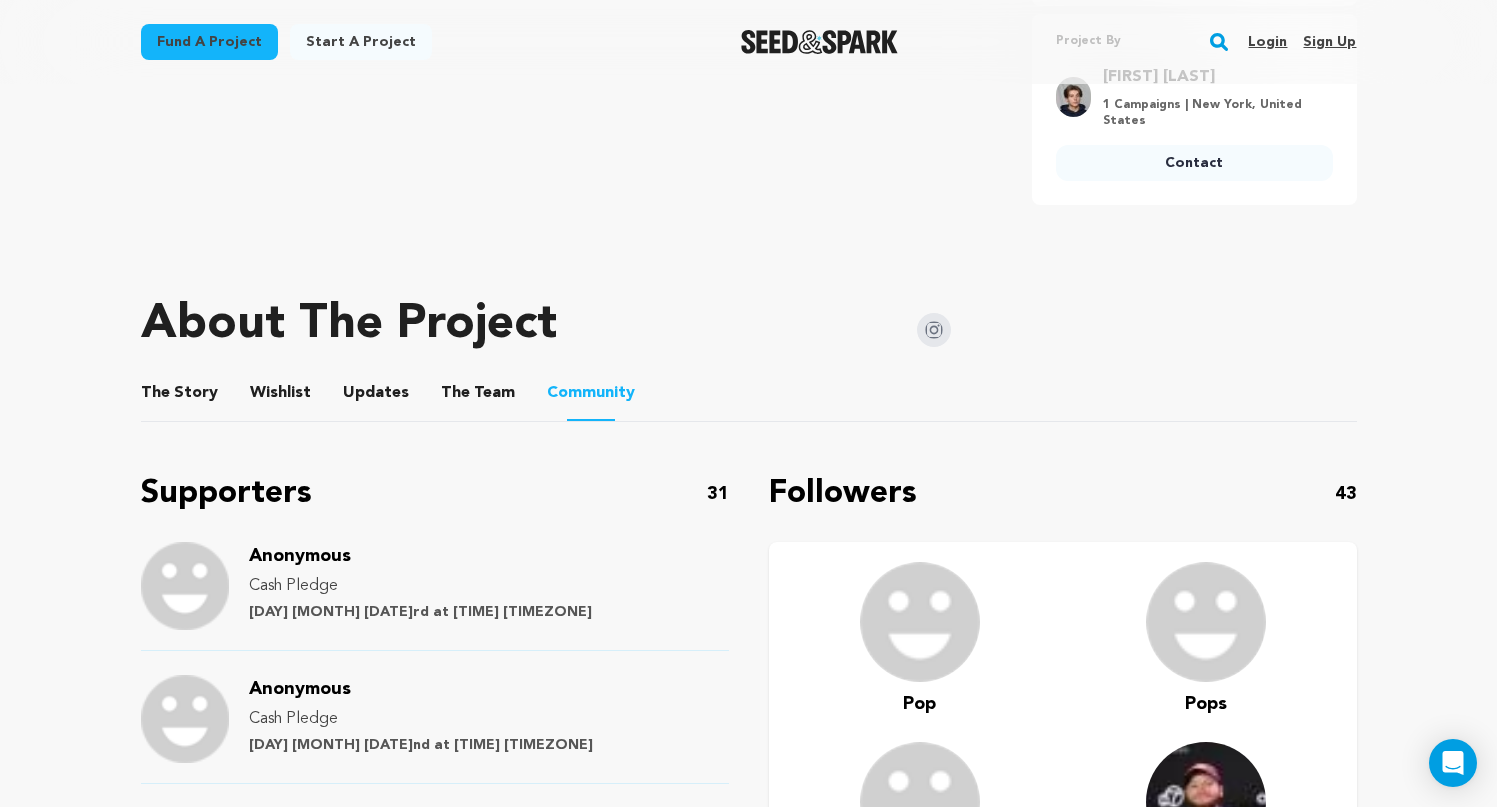 click on "Followers
43" at bounding box center (1063, 494) 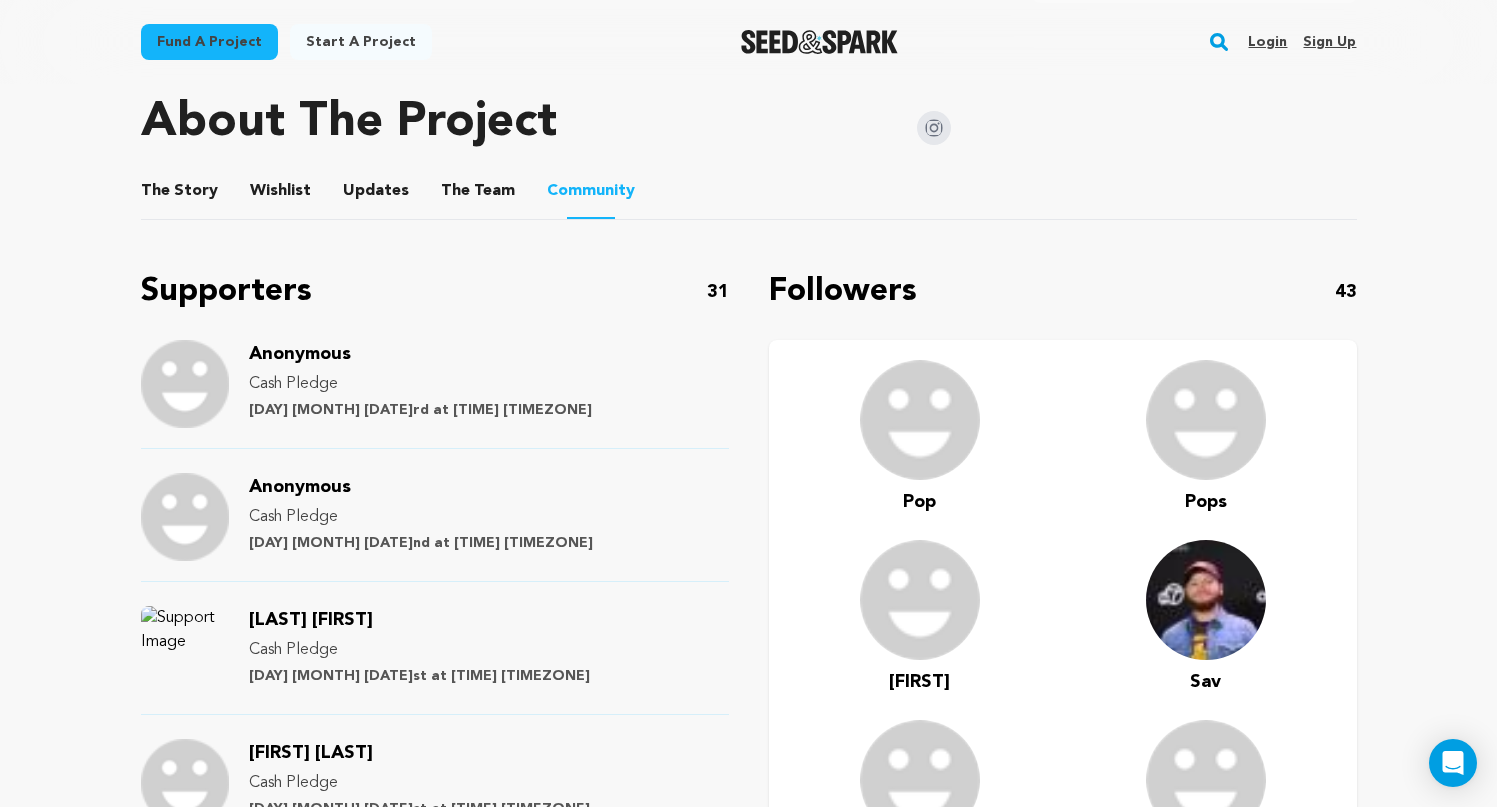 scroll, scrollTop: 1006, scrollLeft: 1, axis: both 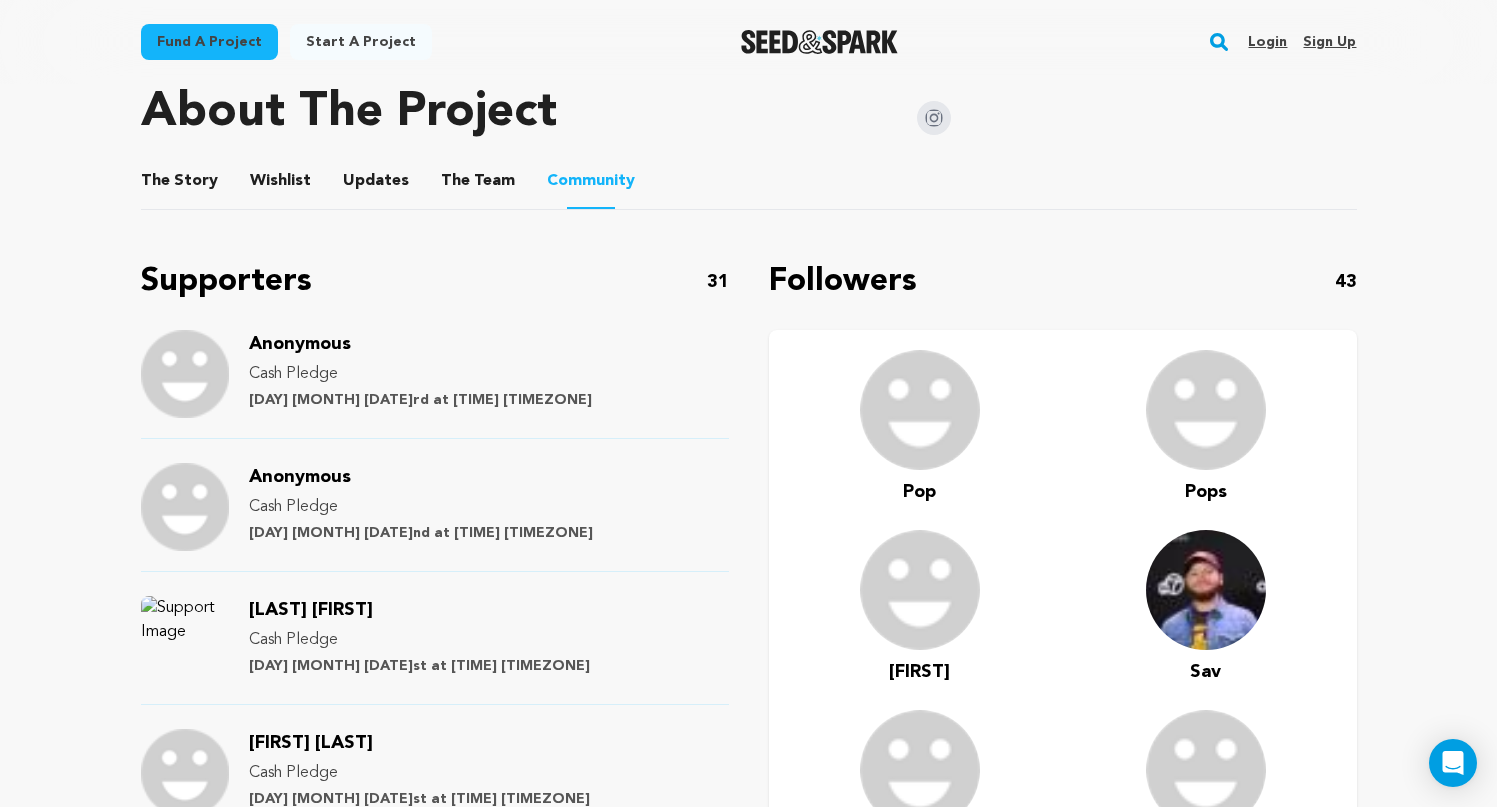 click on "Pop
Pops
Eric
Sav
Doron Pops" at bounding box center (1063, 834) 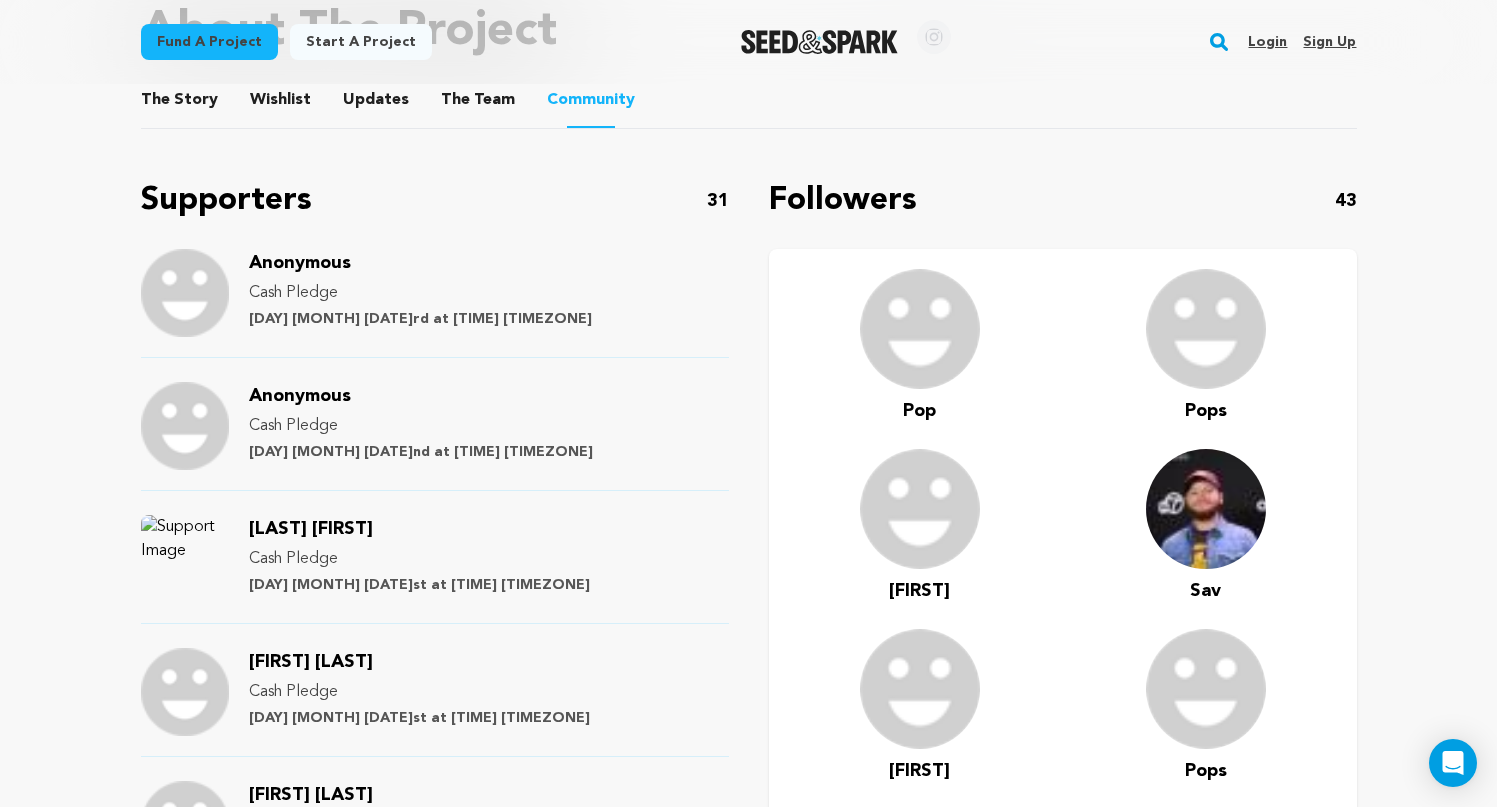 scroll, scrollTop: 1090, scrollLeft: 1, axis: both 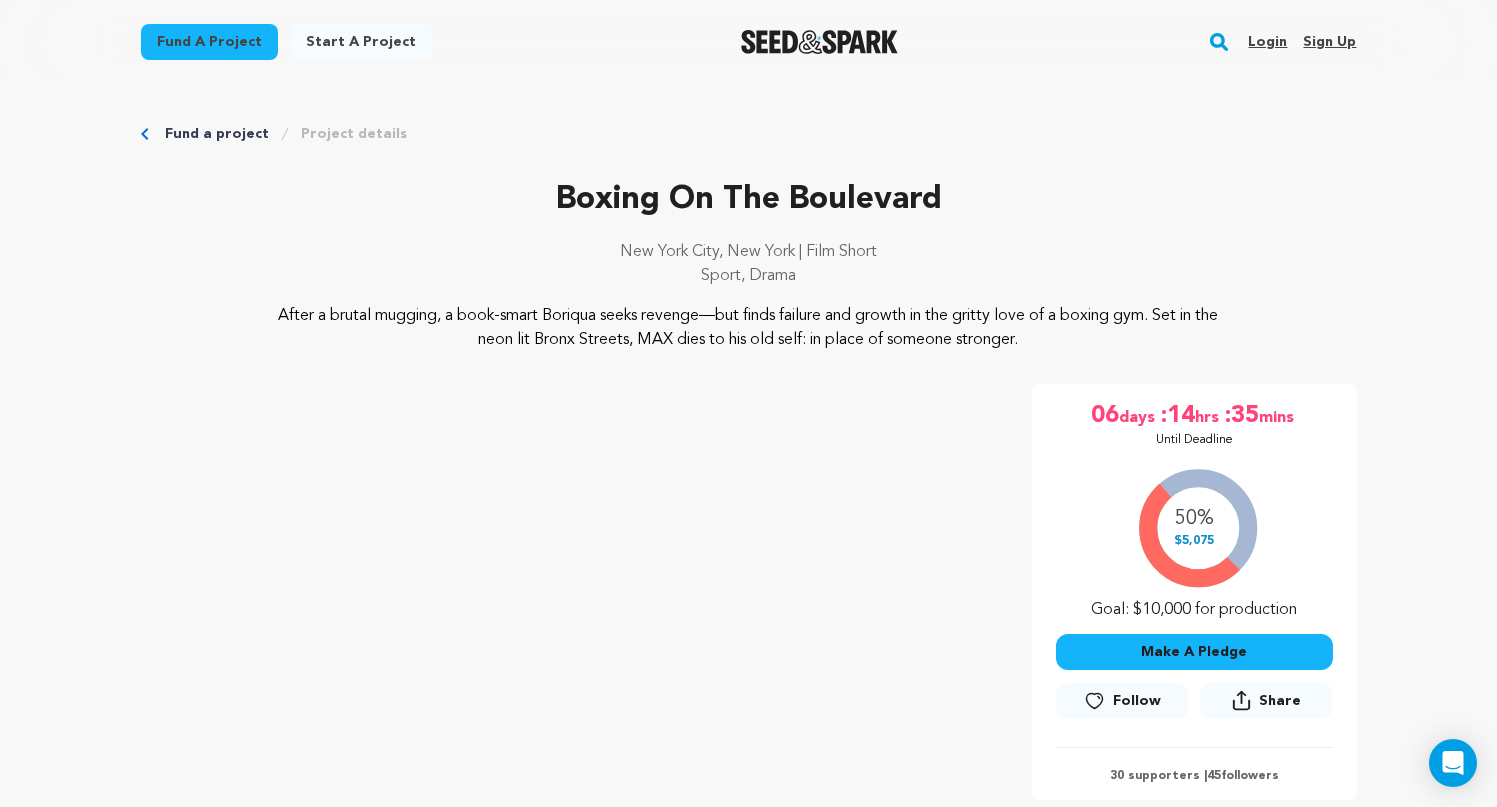 click on "Login" at bounding box center [1267, 42] 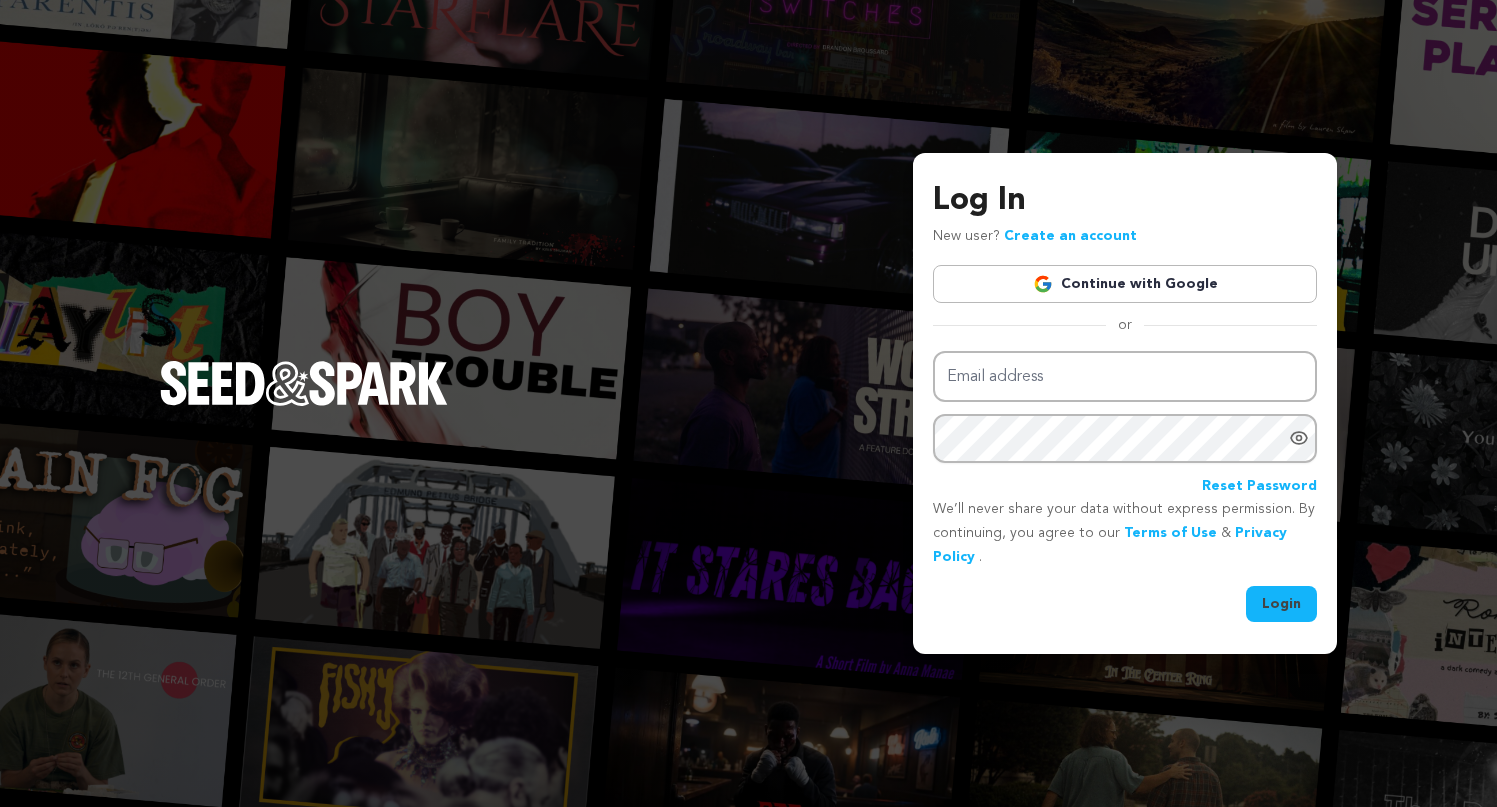 scroll, scrollTop: 0, scrollLeft: 0, axis: both 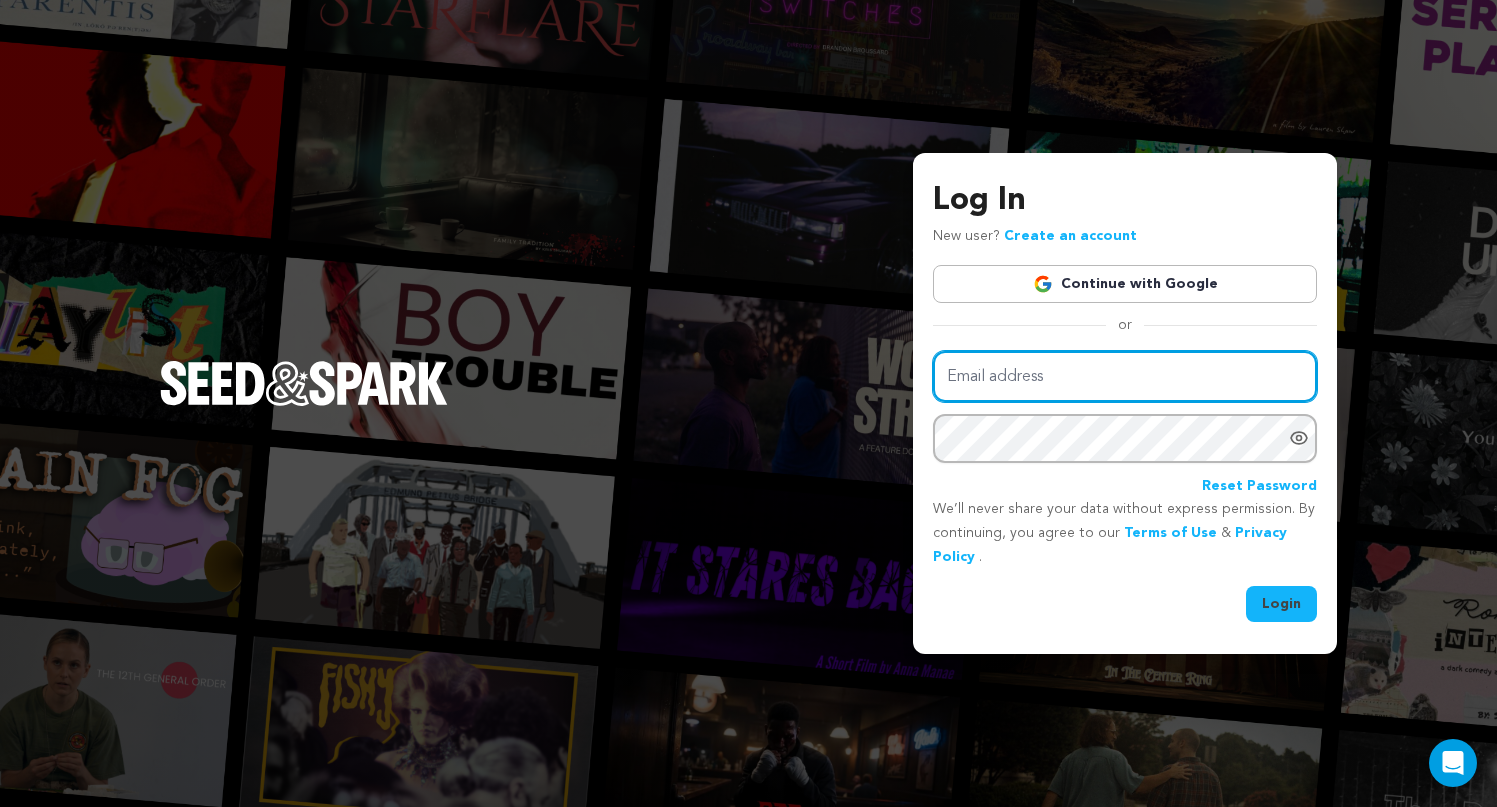 type on "[USERNAME]@example.com" 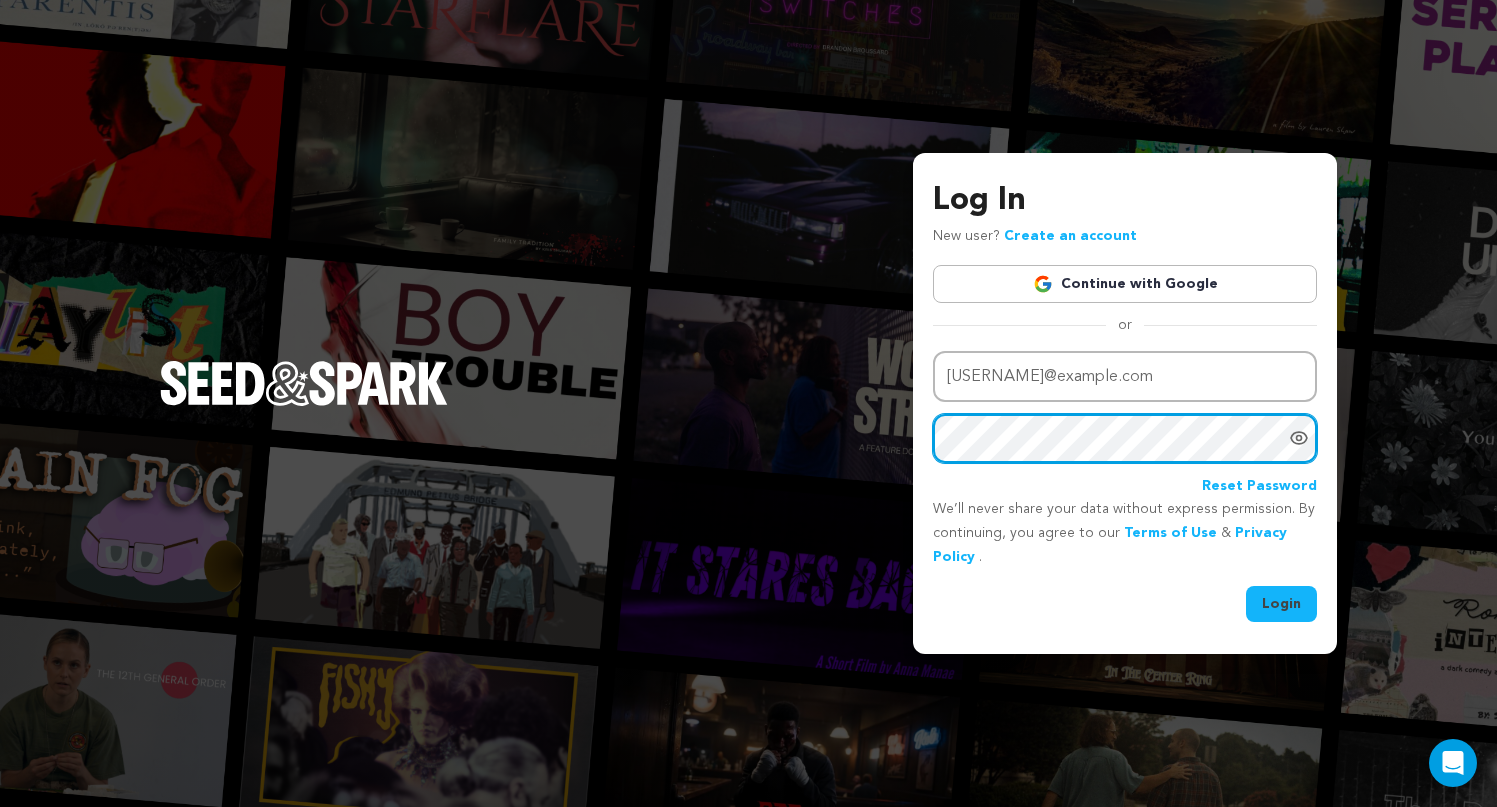click on "Login" at bounding box center [1281, 604] 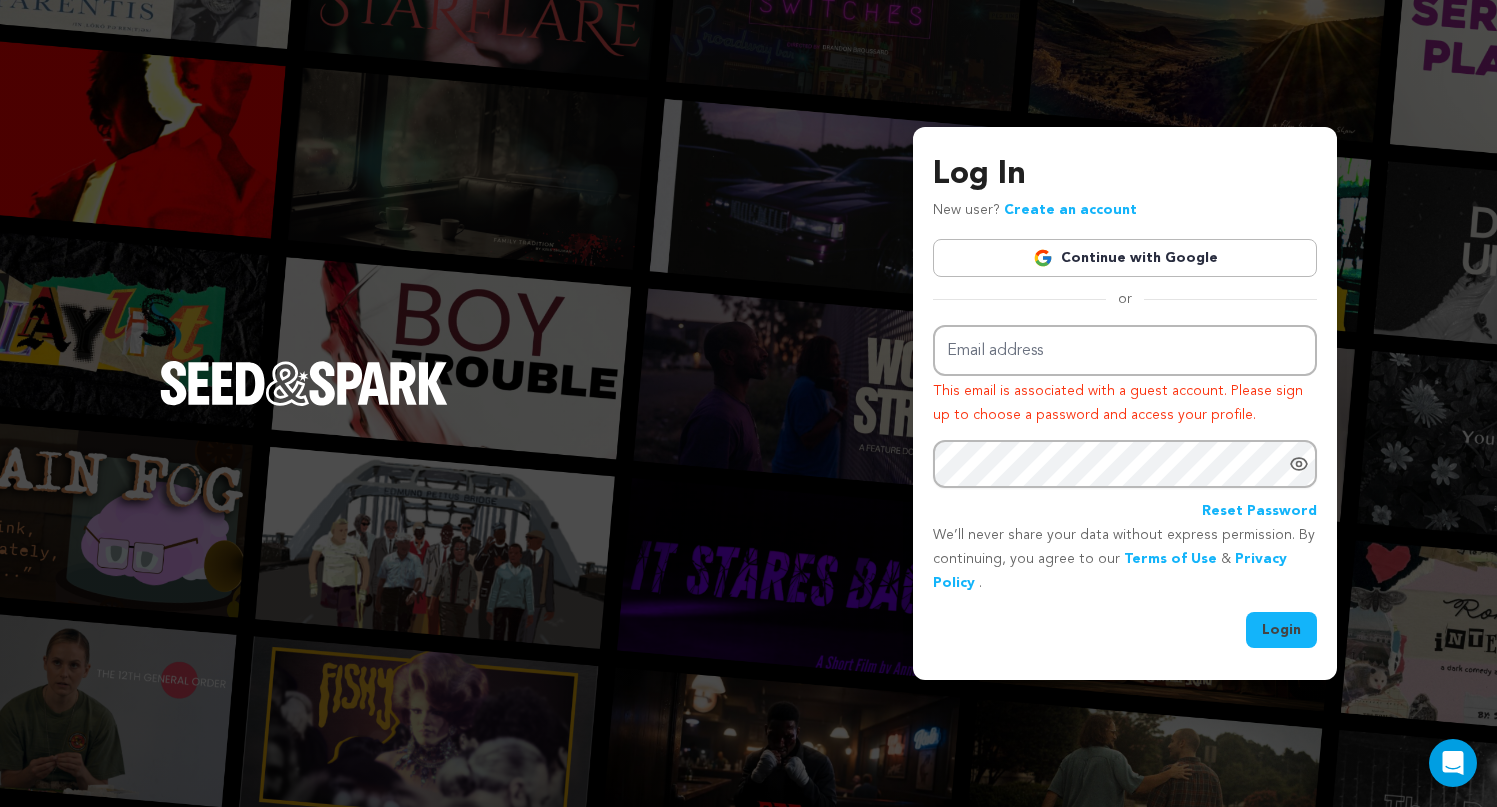 scroll, scrollTop: 0, scrollLeft: 0, axis: both 